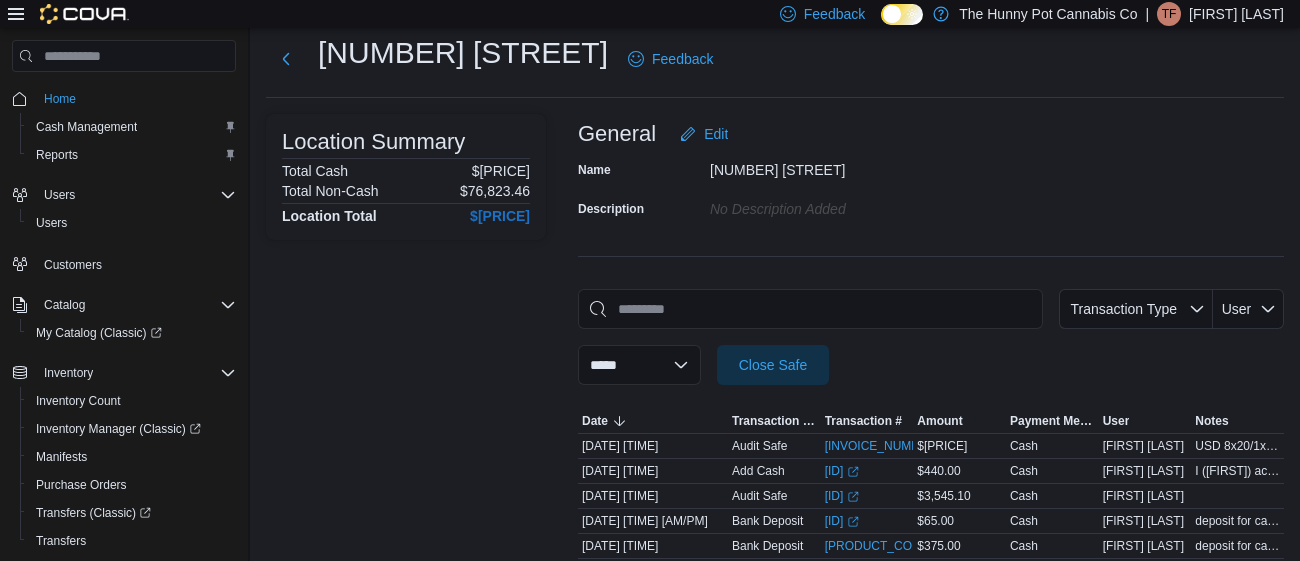 scroll, scrollTop: 47, scrollLeft: 0, axis: vertical 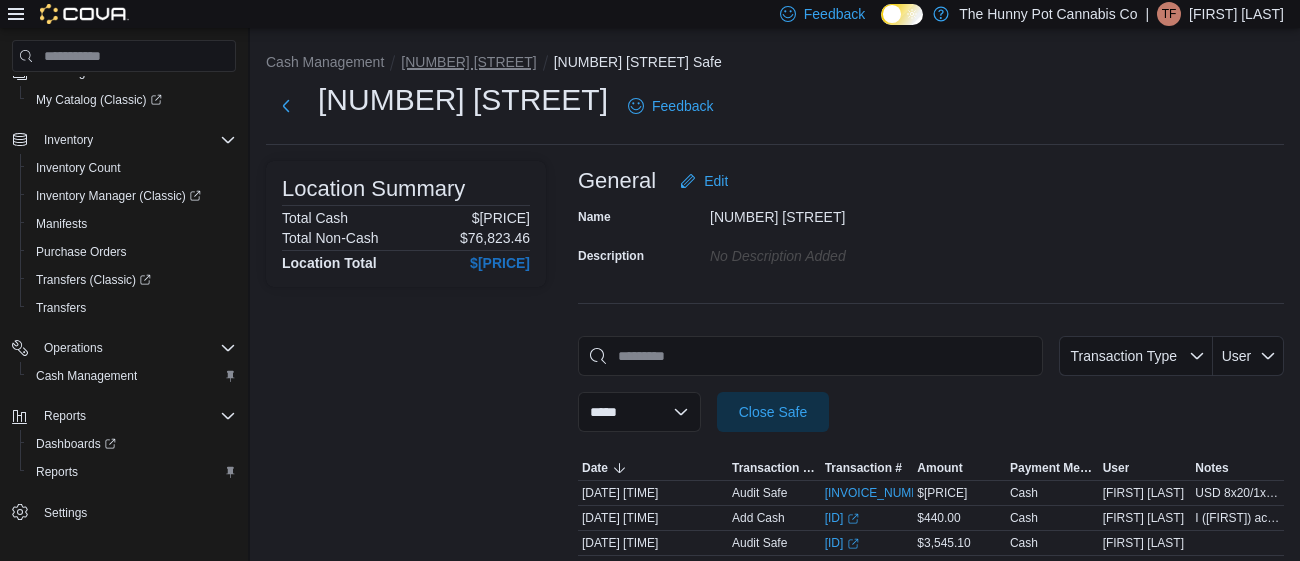 click on "[NUMBER] [STREET]" at bounding box center (468, 62) 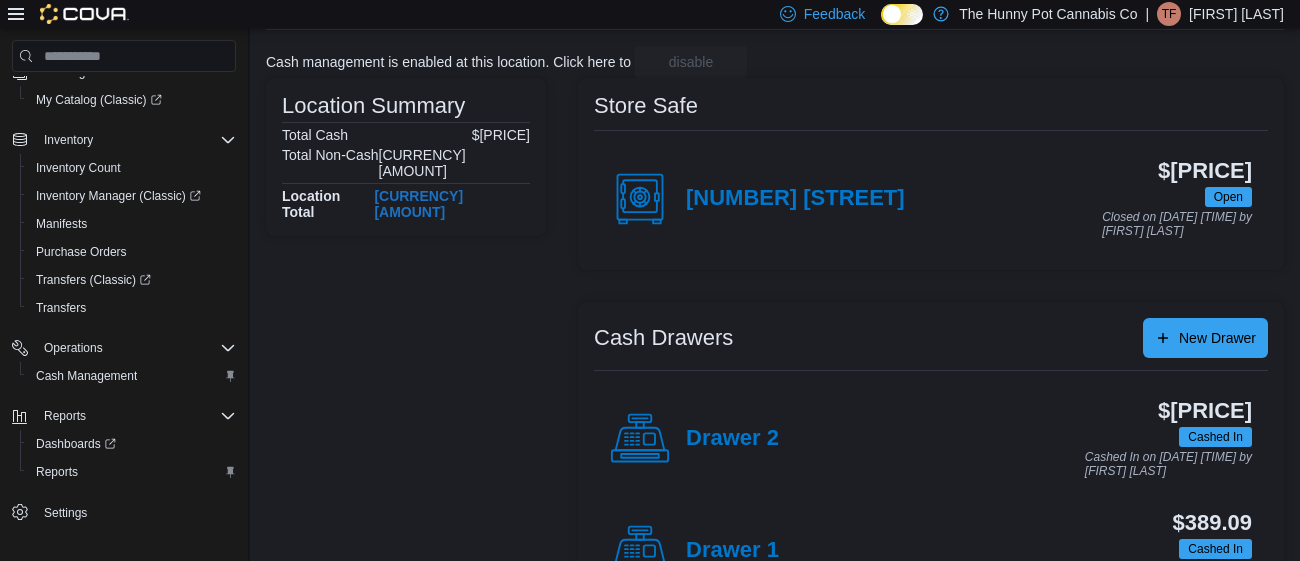 scroll, scrollTop: 191, scrollLeft: 0, axis: vertical 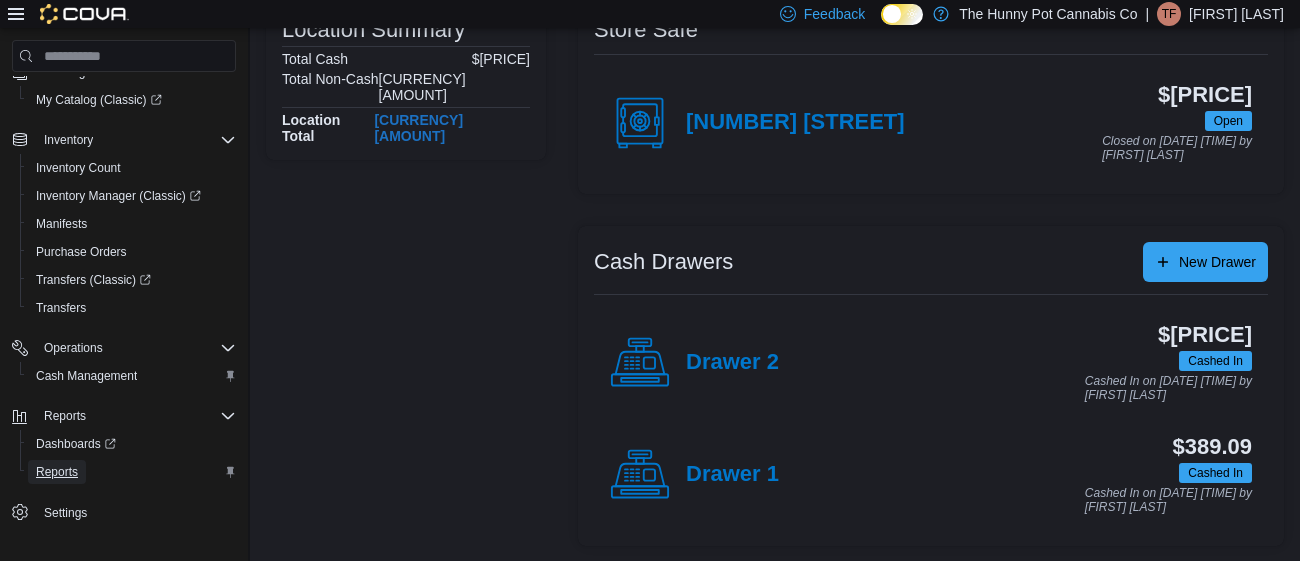 click on "Reports" at bounding box center [57, 472] 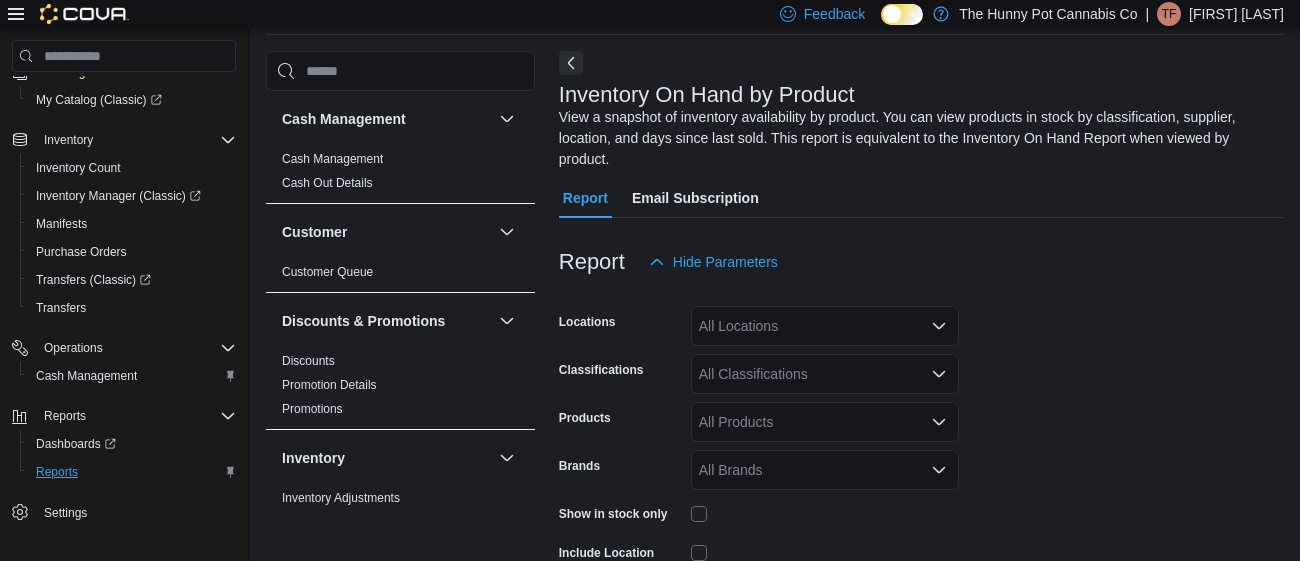scroll, scrollTop: 87, scrollLeft: 0, axis: vertical 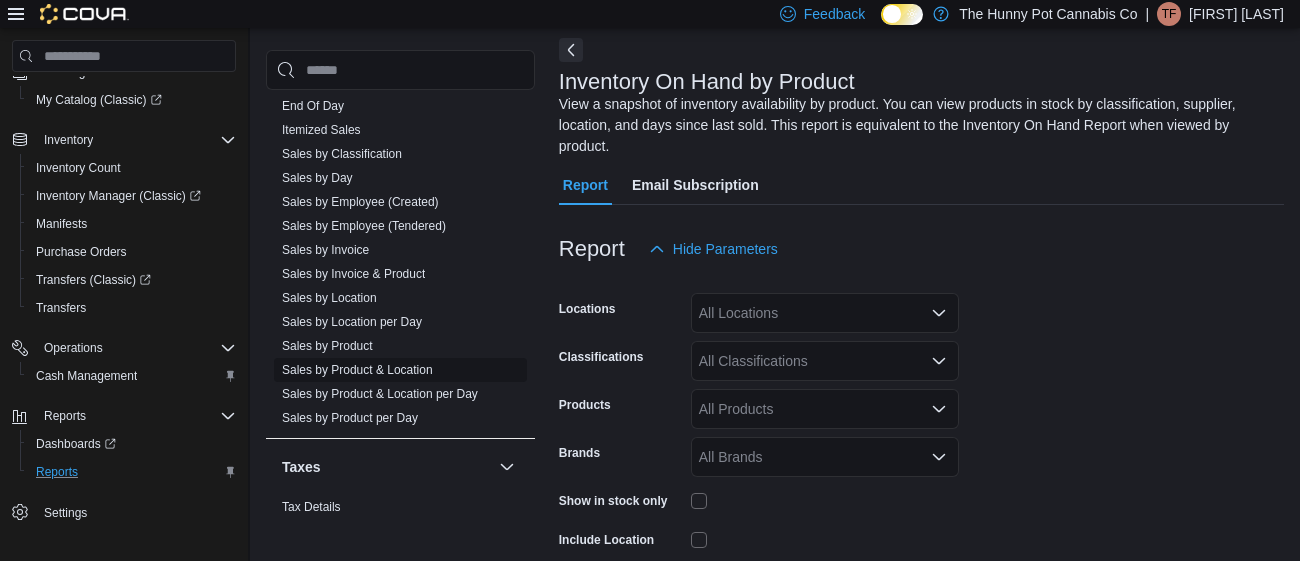 click on "Sales by Product & Location" at bounding box center [357, 370] 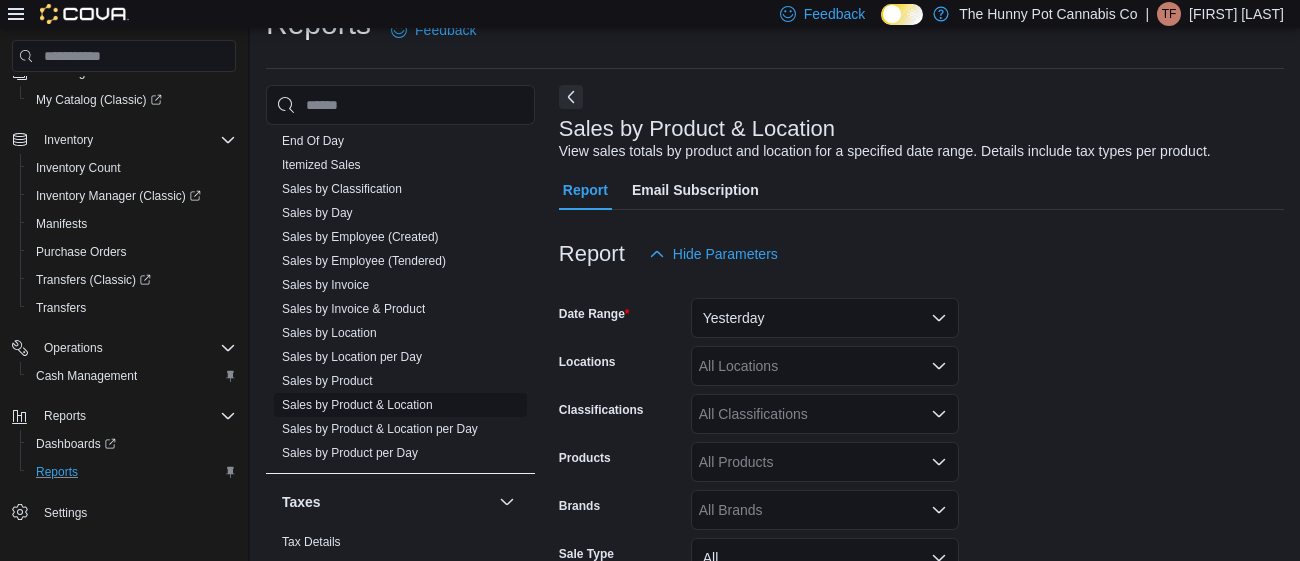 scroll, scrollTop: 45, scrollLeft: 0, axis: vertical 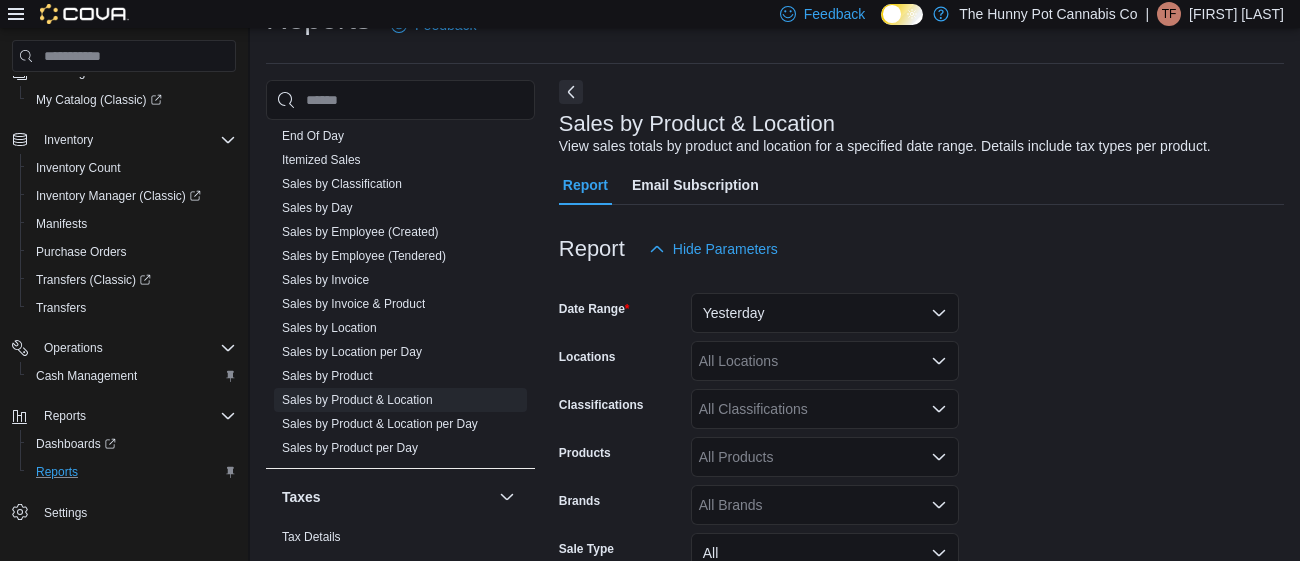 click at bounding box center [921, 281] 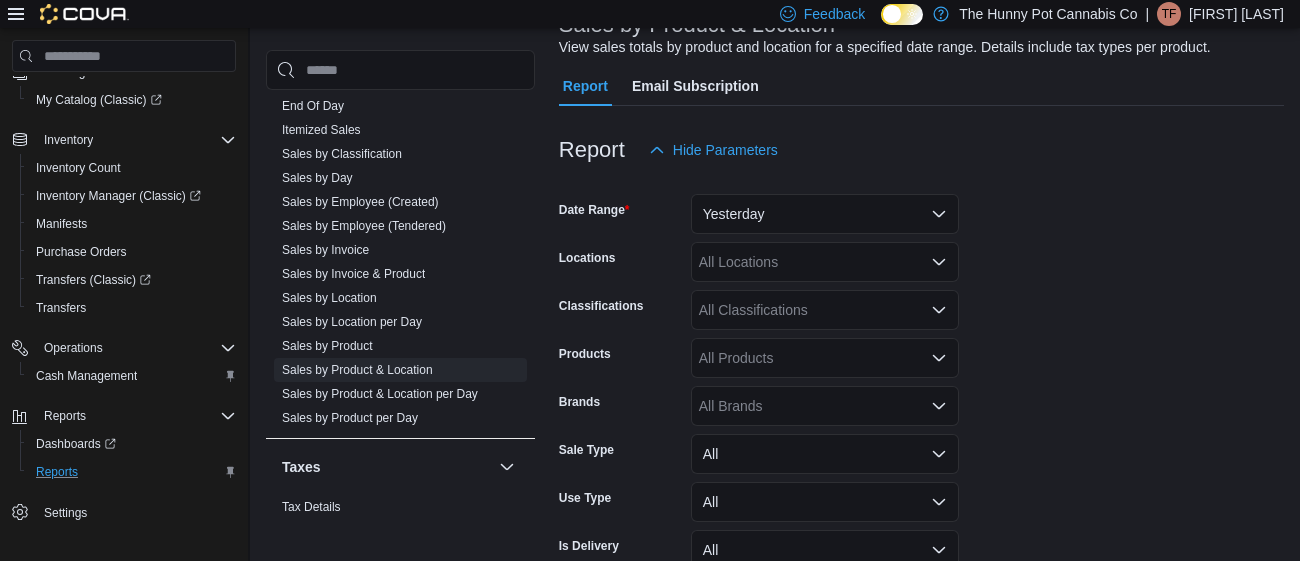 scroll, scrollTop: 151, scrollLeft: 0, axis: vertical 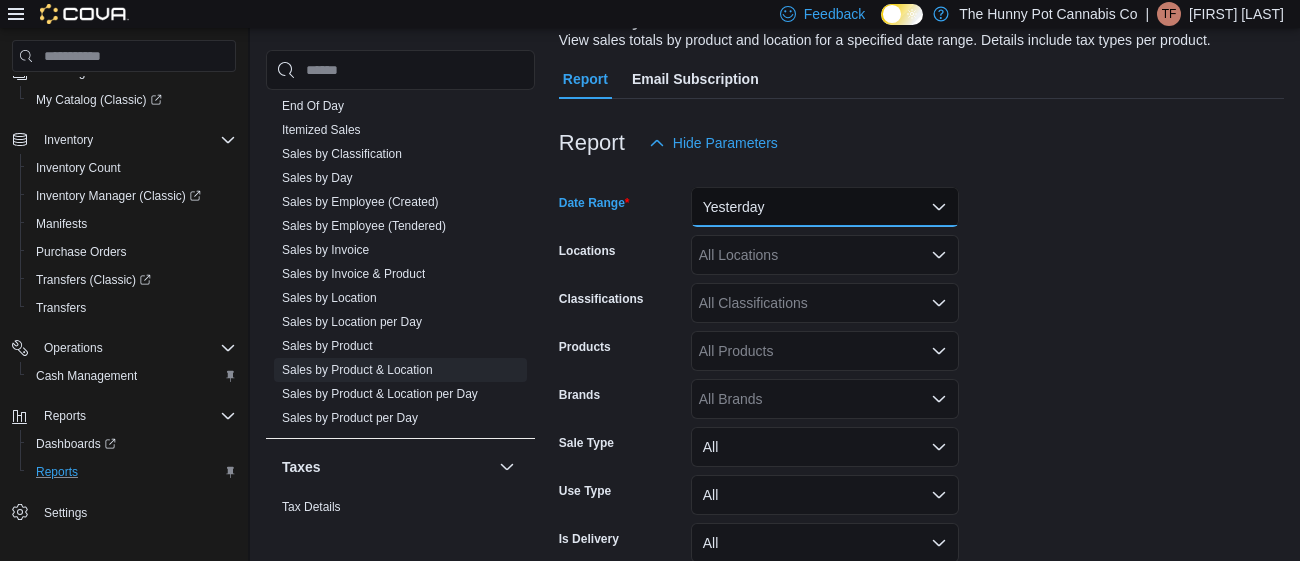 click on "Yesterday" at bounding box center [825, 207] 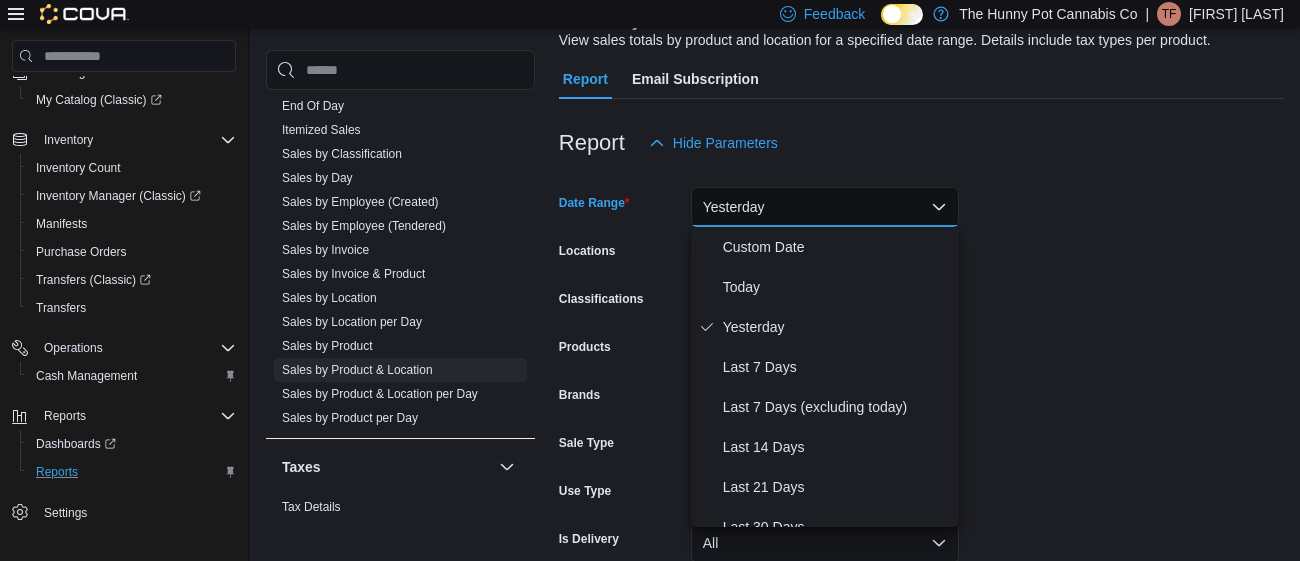 click on "Date Range Yesterday Locations All Locations Classifications All Classifications Products All Products Brands All Brands Sale Type All Use Type All Is Delivery All Export  Run Report" at bounding box center (921, 391) 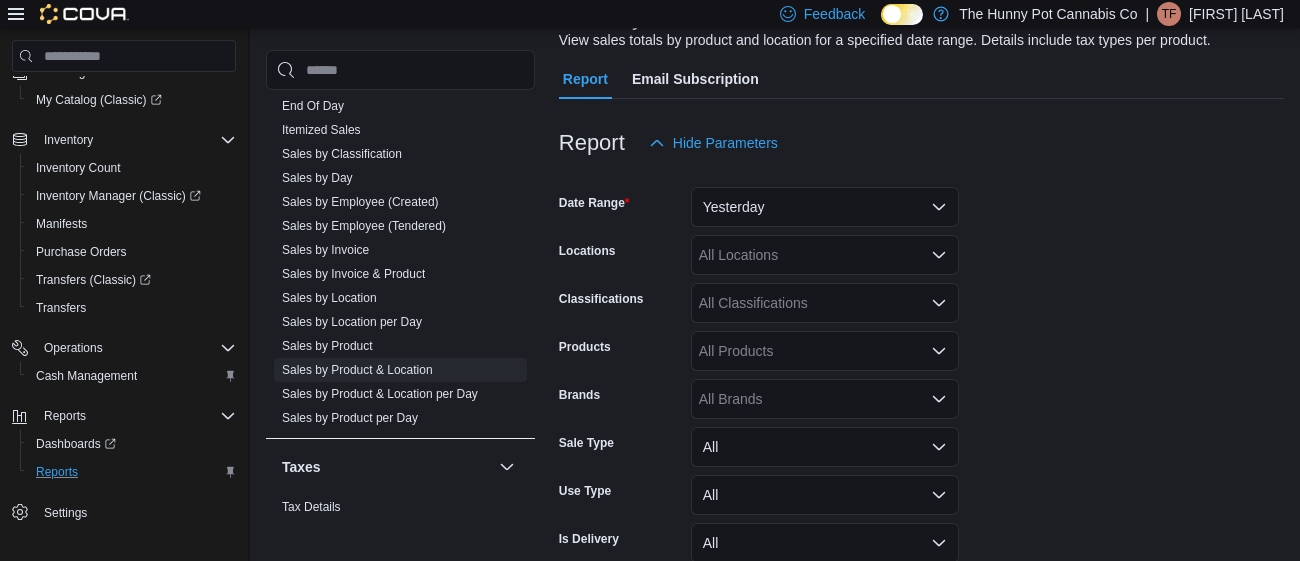 click on "All Locations" at bounding box center (825, 255) 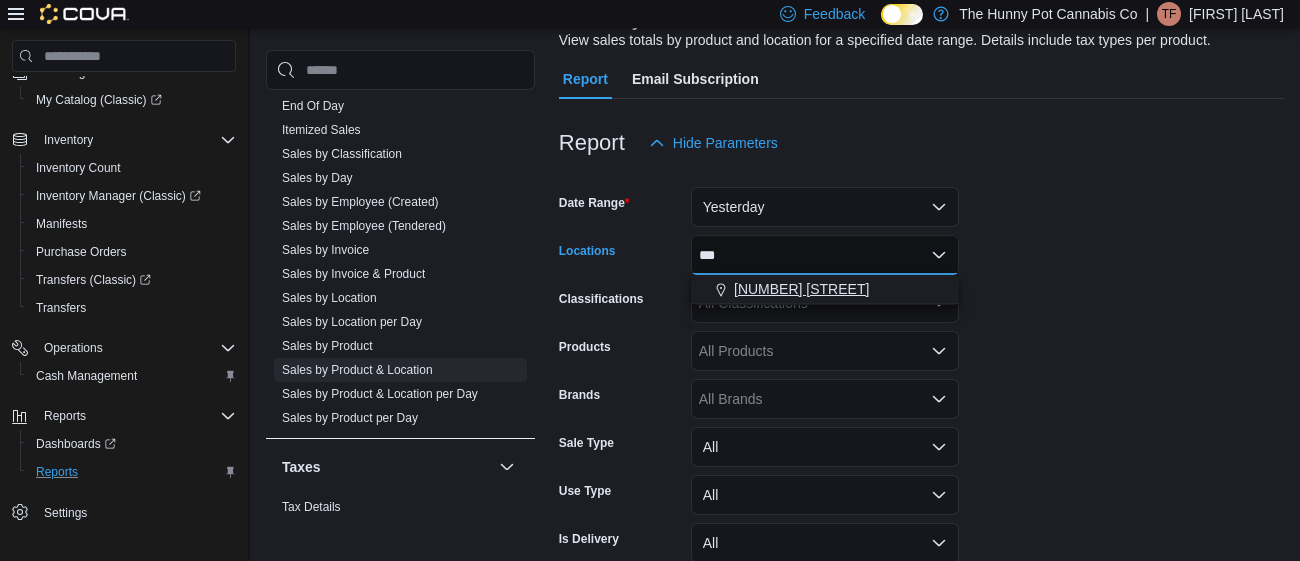type on "***" 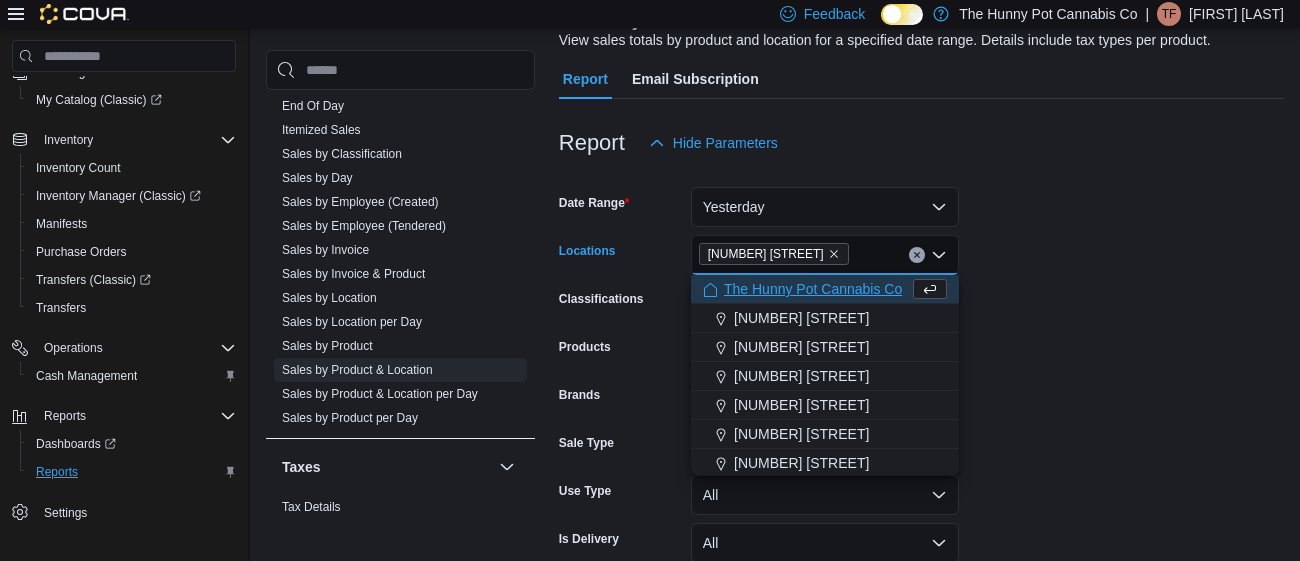 click on "Date Range Yesterday Locations [NUMBER] [STREET] Combo box. Selected. [NUMBER] [STREET]. Press Backspace to delete [NUMBER] [STREET]. Combo box input. All Locations. Type some text or, to display a list of choices, press Down Arrow. To exit the list of choices, press Escape. Classifications All Classifications Products All Products Brands All Brands Sale Type All Use Type All Is Delivery All Export  Run Report" at bounding box center [921, 391] 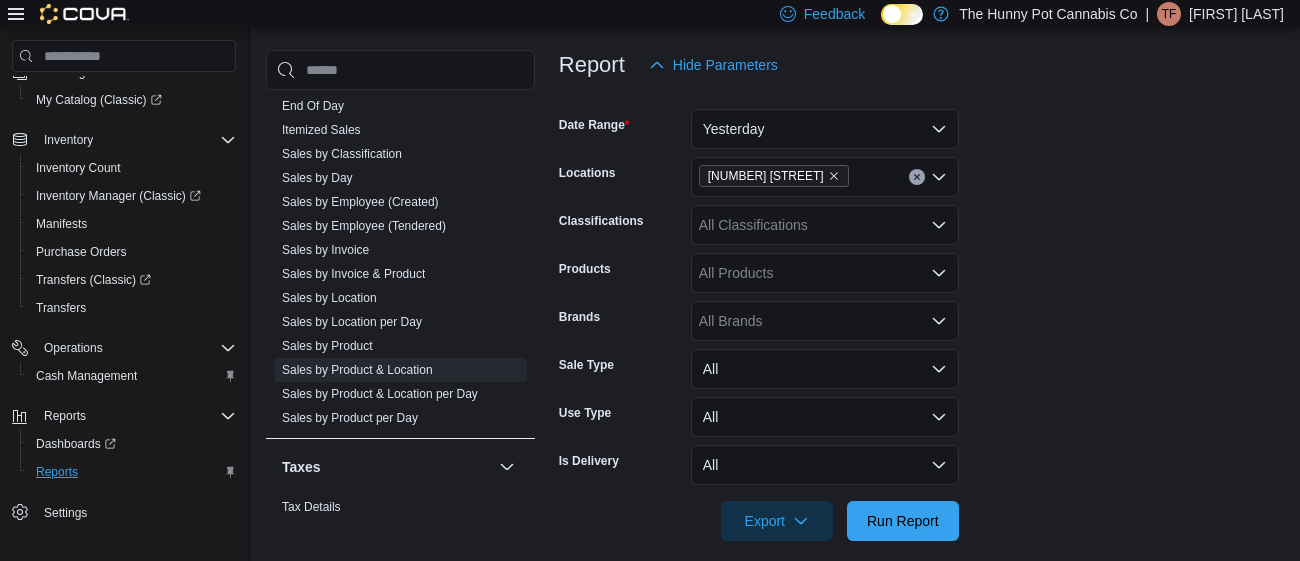 scroll, scrollTop: 248, scrollLeft: 0, axis: vertical 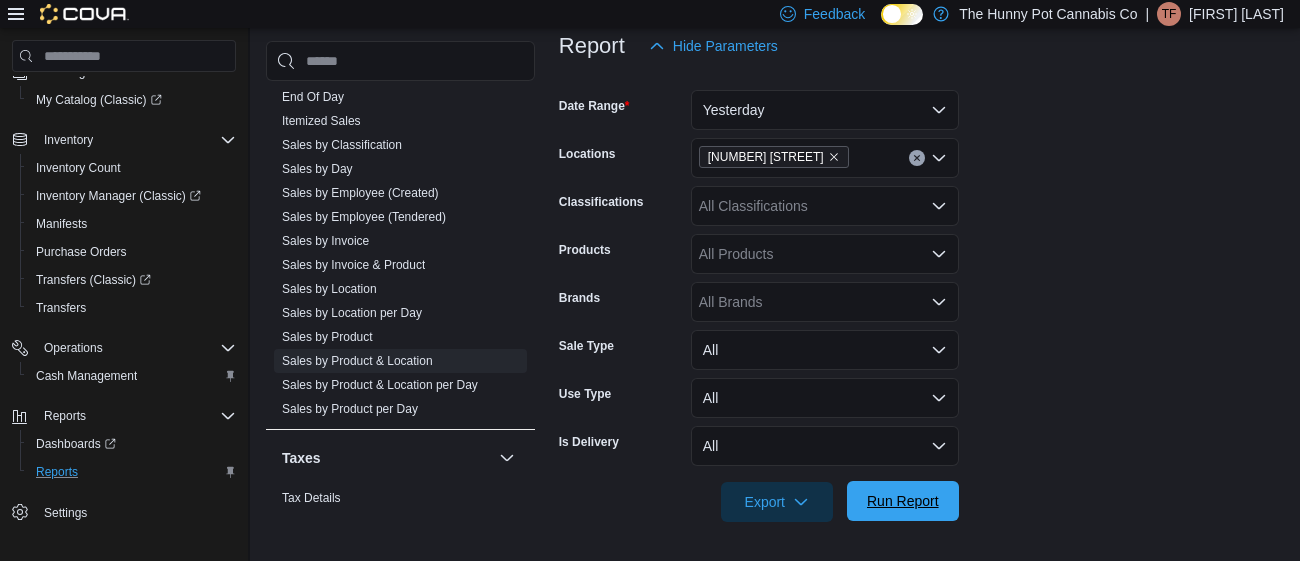 click on "Run Report" at bounding box center [903, 501] 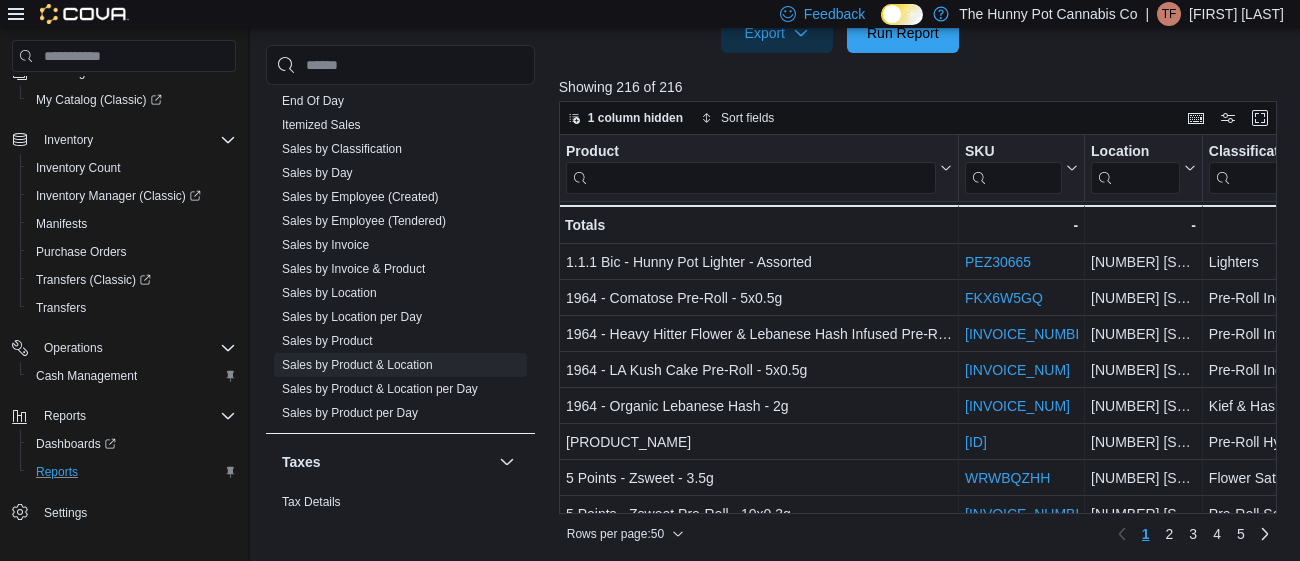 scroll, scrollTop: 721, scrollLeft: 0, axis: vertical 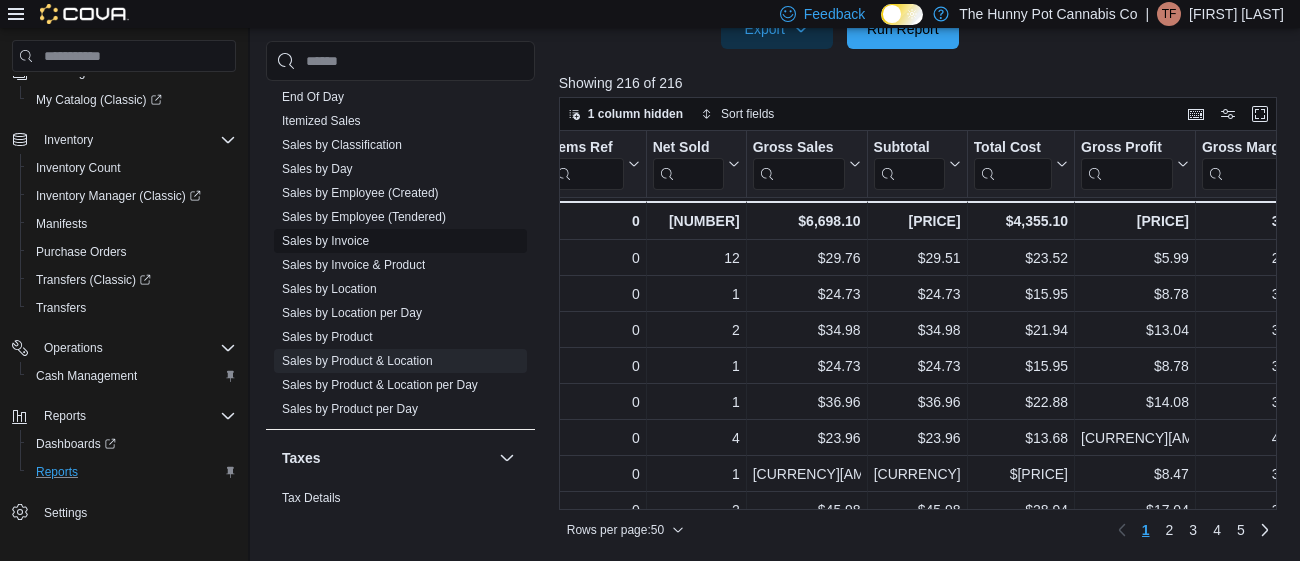 click on "Sales by Invoice" at bounding box center (325, 241) 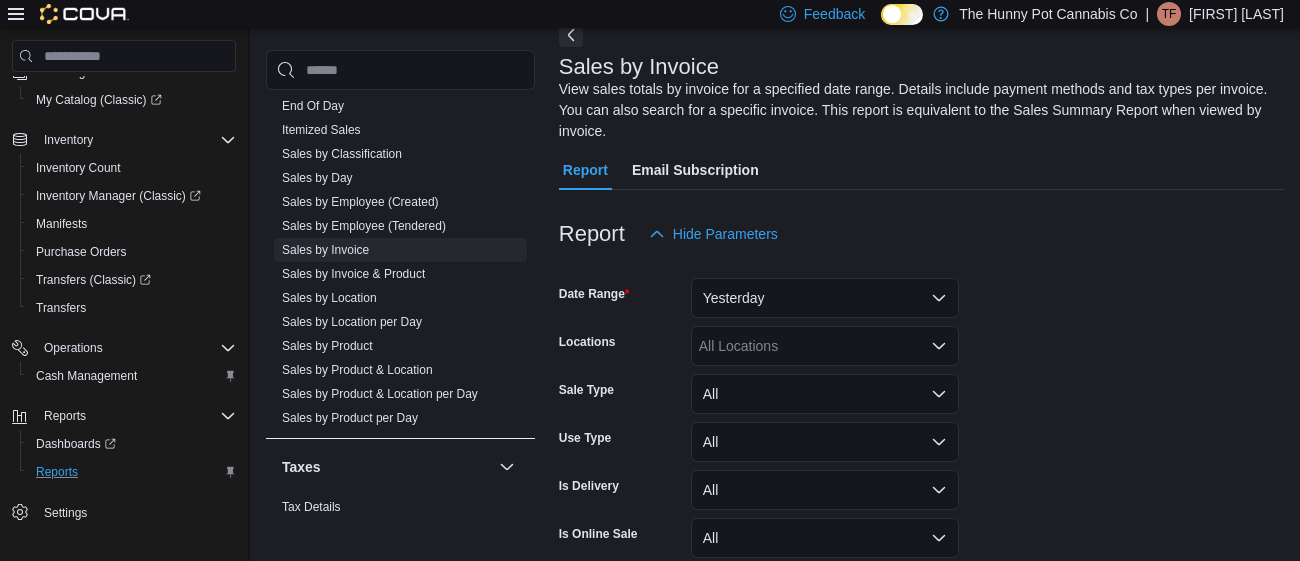 scroll, scrollTop: 87, scrollLeft: 0, axis: vertical 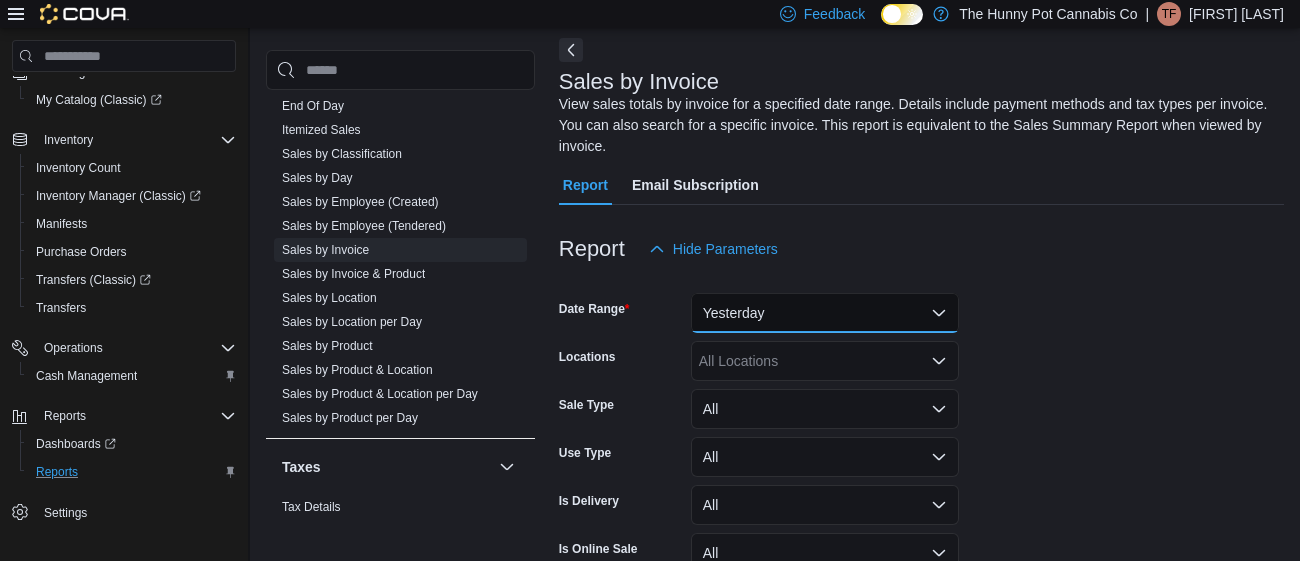 click on "Yesterday" at bounding box center (825, 313) 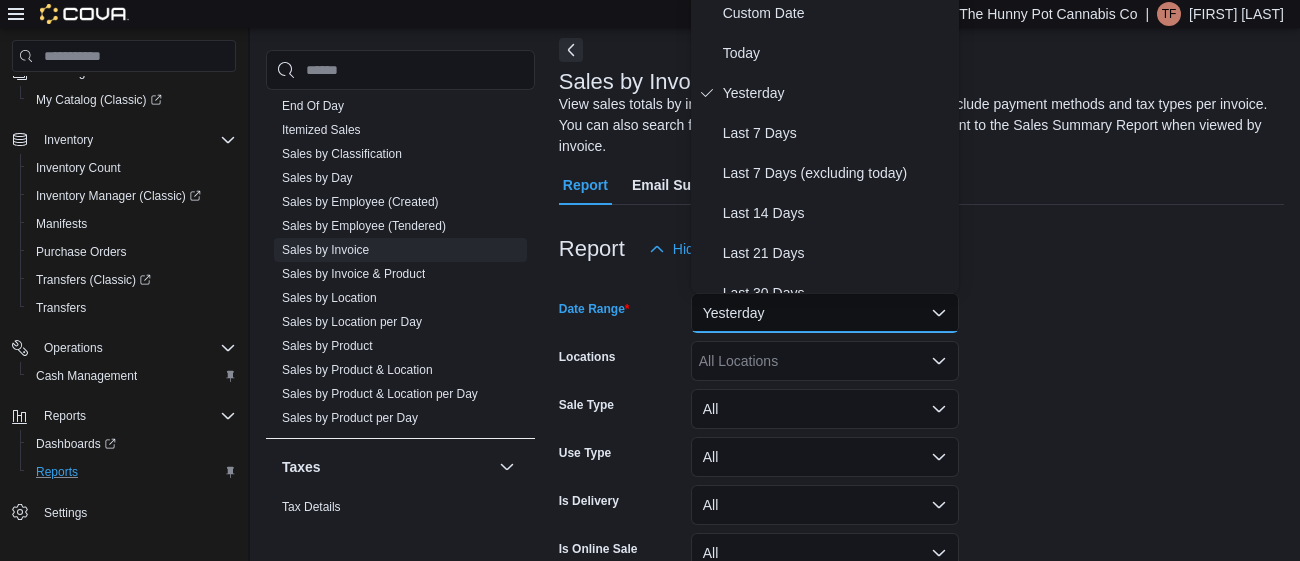 scroll, scrollTop: 79, scrollLeft: 0, axis: vertical 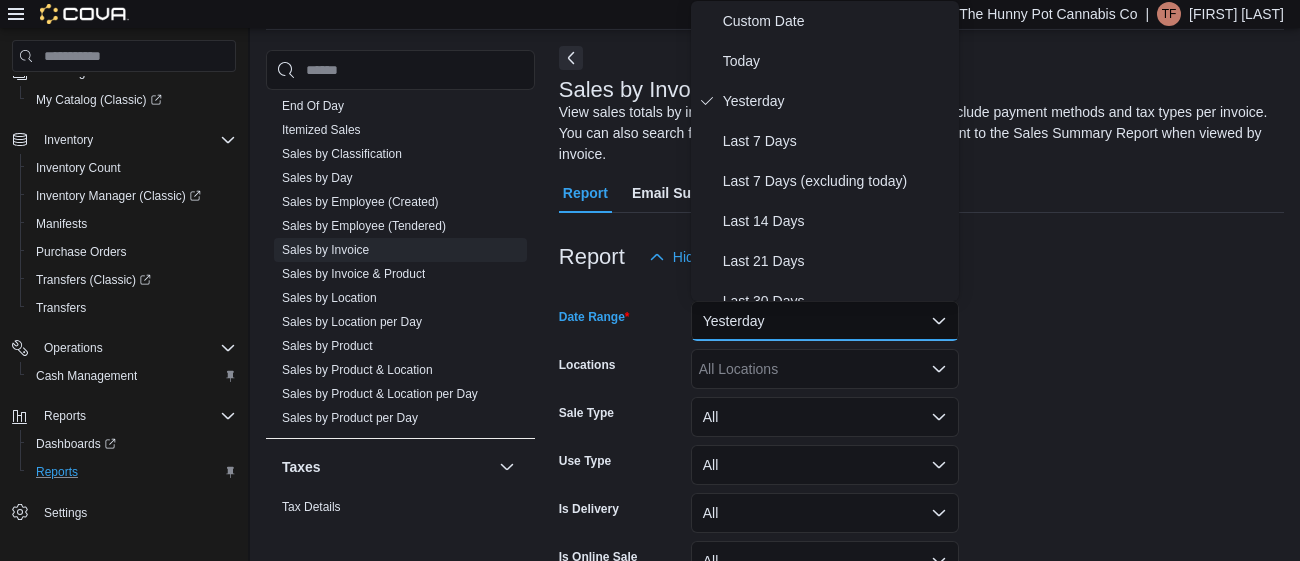 click at bounding box center [921, 289] 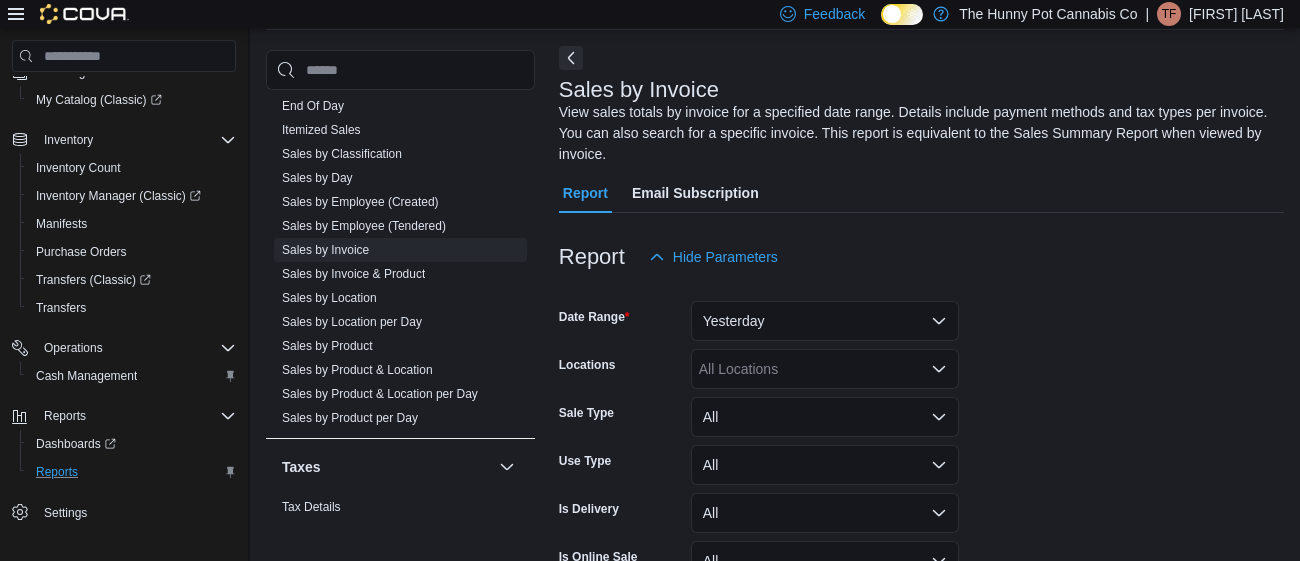 click on "All Locations" at bounding box center [825, 369] 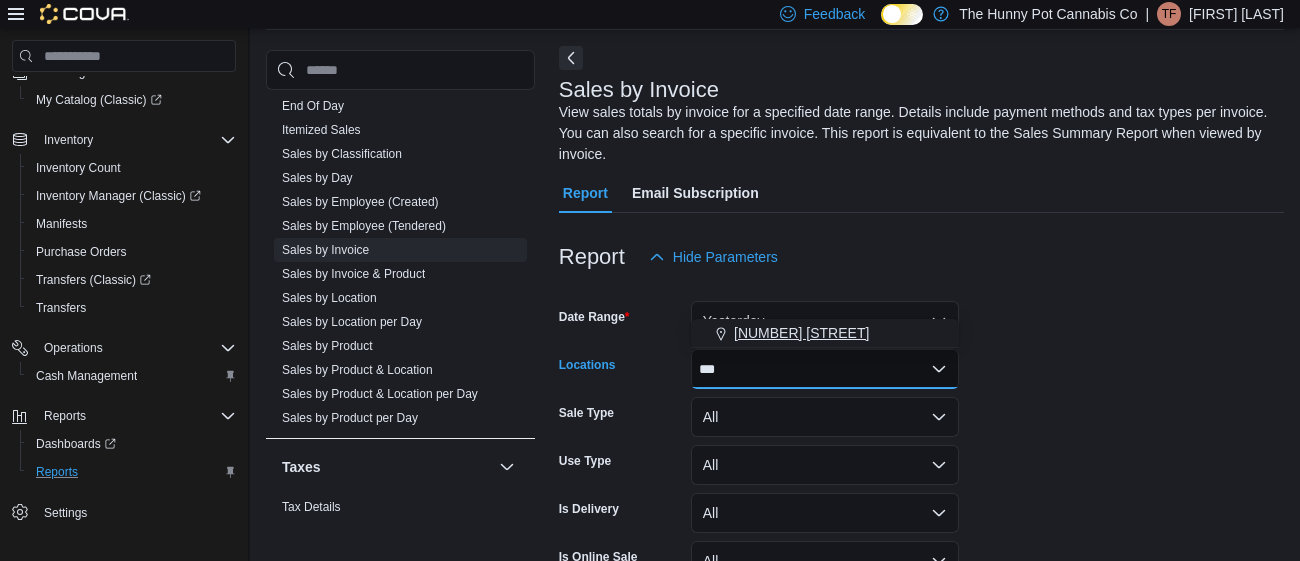 type on "***" 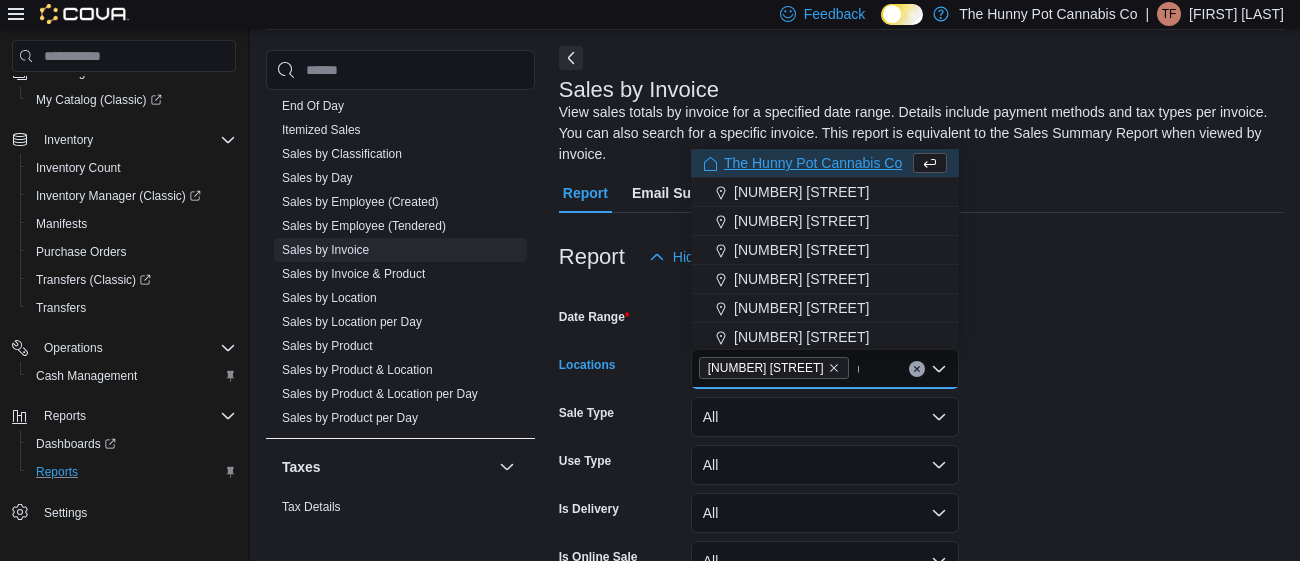 type 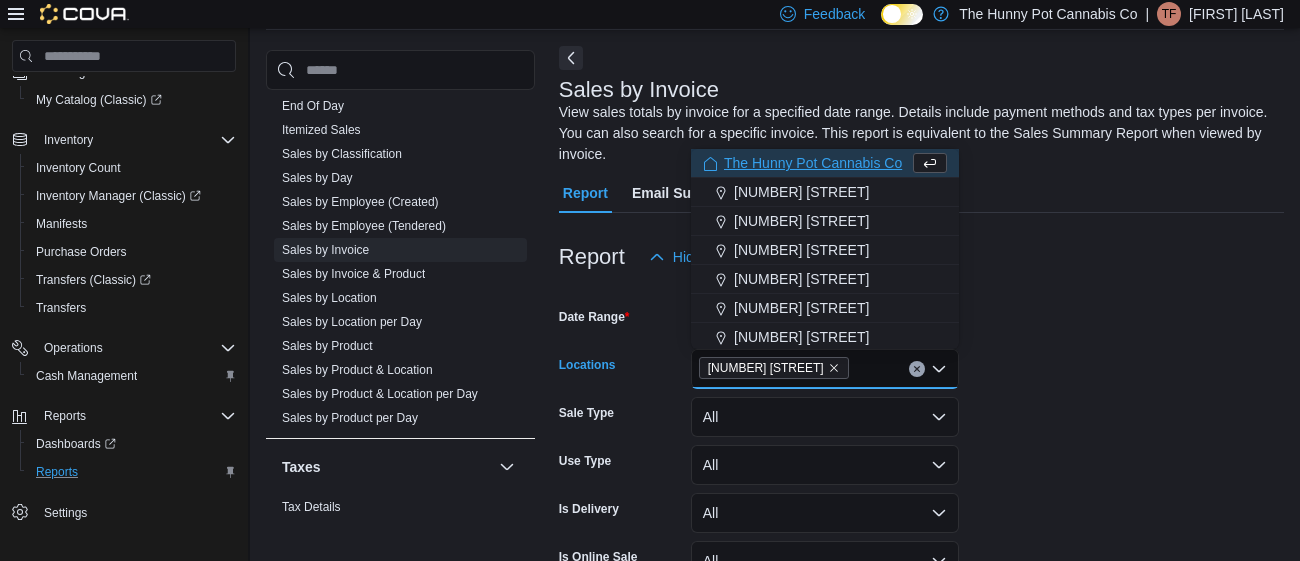 click on "Date Range Yesterday Locations [NUMBER] [STREET] Combo box. Selected. [NUMBER] [STREET]. Press Backspace to delete [NUMBER] [STREET]. Combo box input. All Locations. Type some text or, to display a list of choices, press Down Arrow. To exit the list of choices, press Escape. Sale Type All Use Type All Is Delivery All Is Online Sale All Invoice or Receipt Number Export  Run Report" at bounding box center (921, 481) 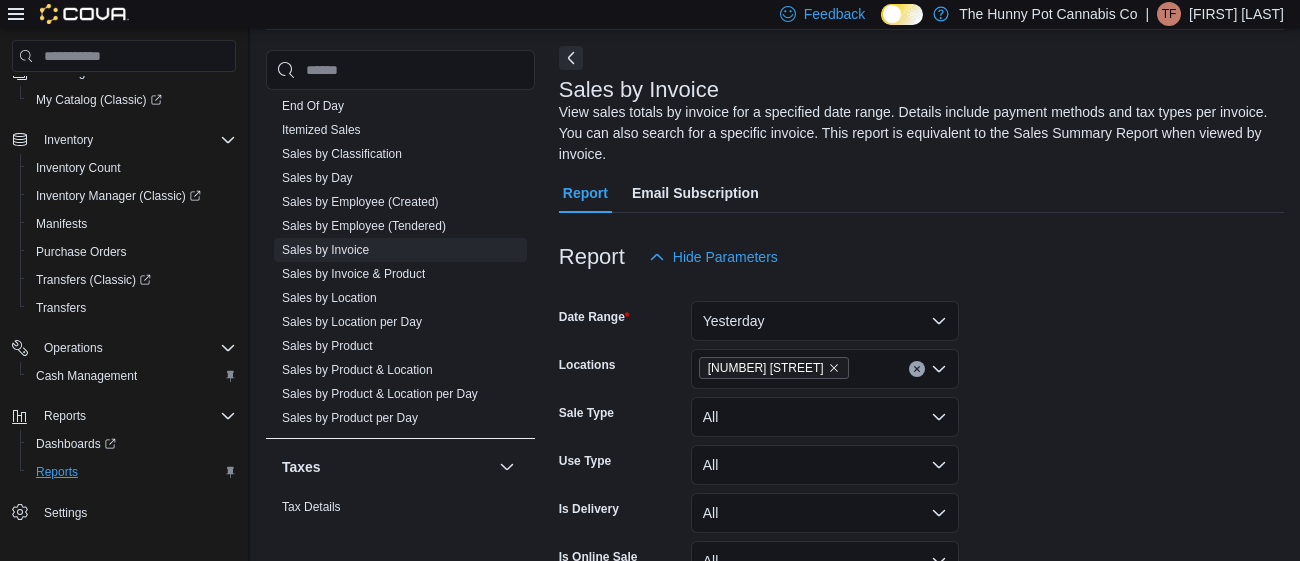scroll, scrollTop: 241, scrollLeft: 0, axis: vertical 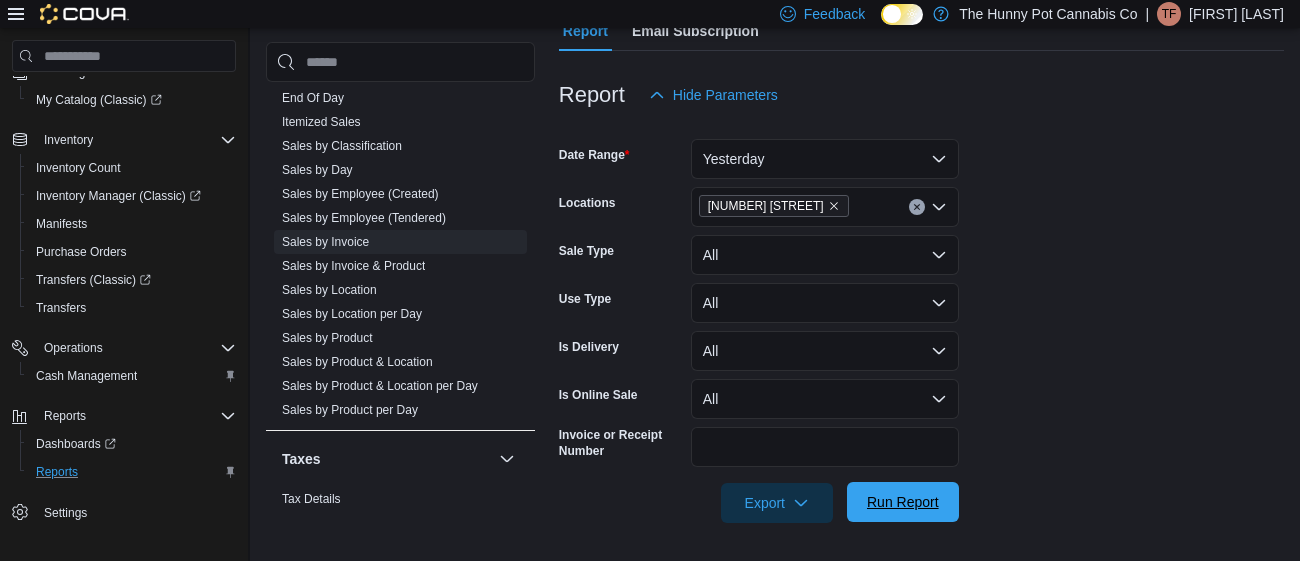 click on "Run Report" at bounding box center (903, 502) 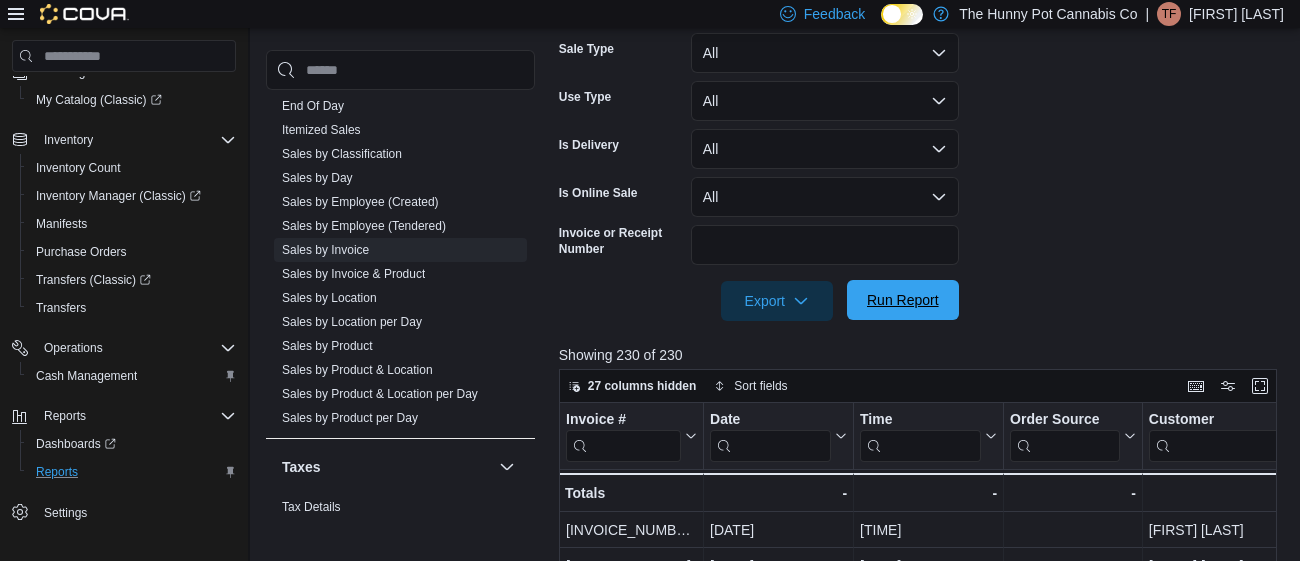 scroll, scrollTop: 446, scrollLeft: 0, axis: vertical 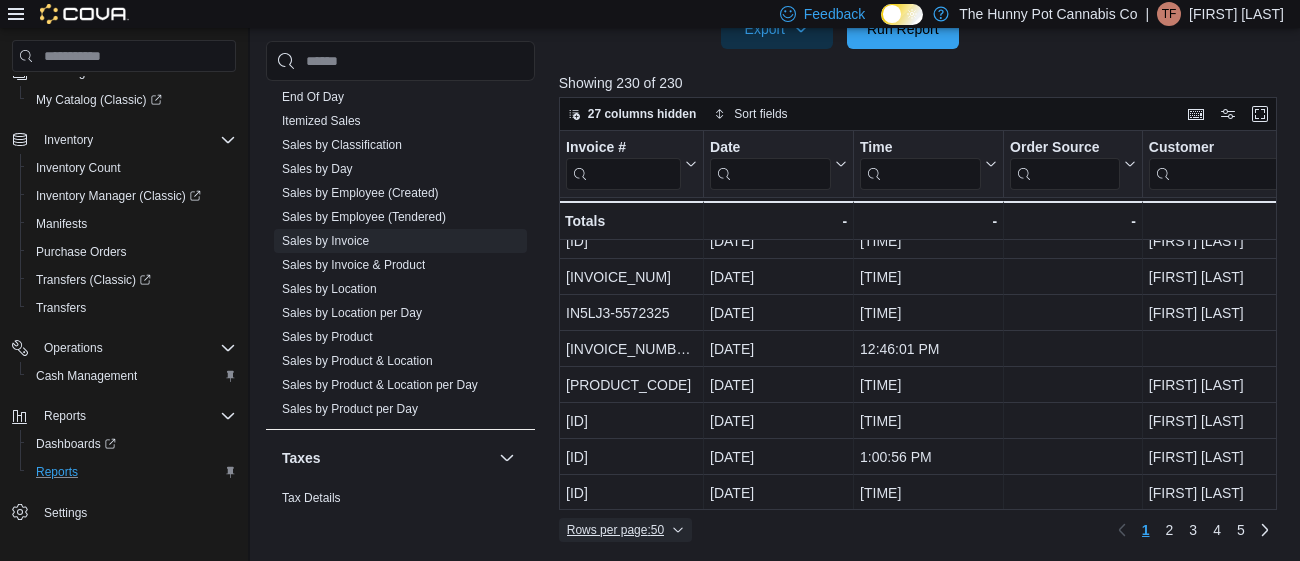 click 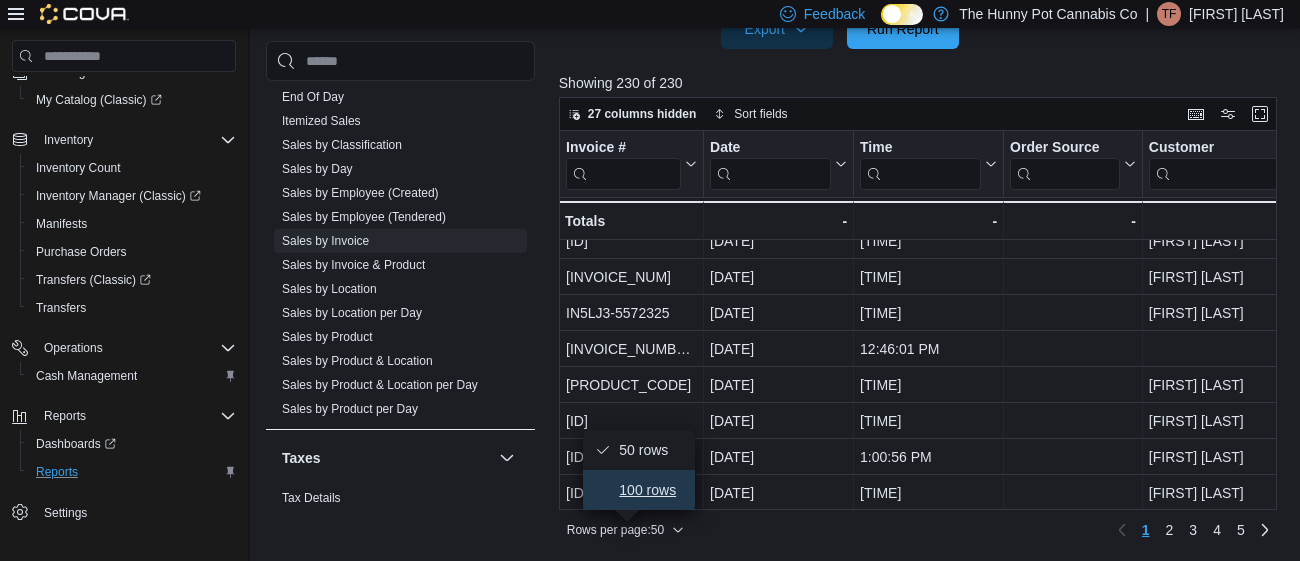 click on "100 rows" at bounding box center (651, 490) 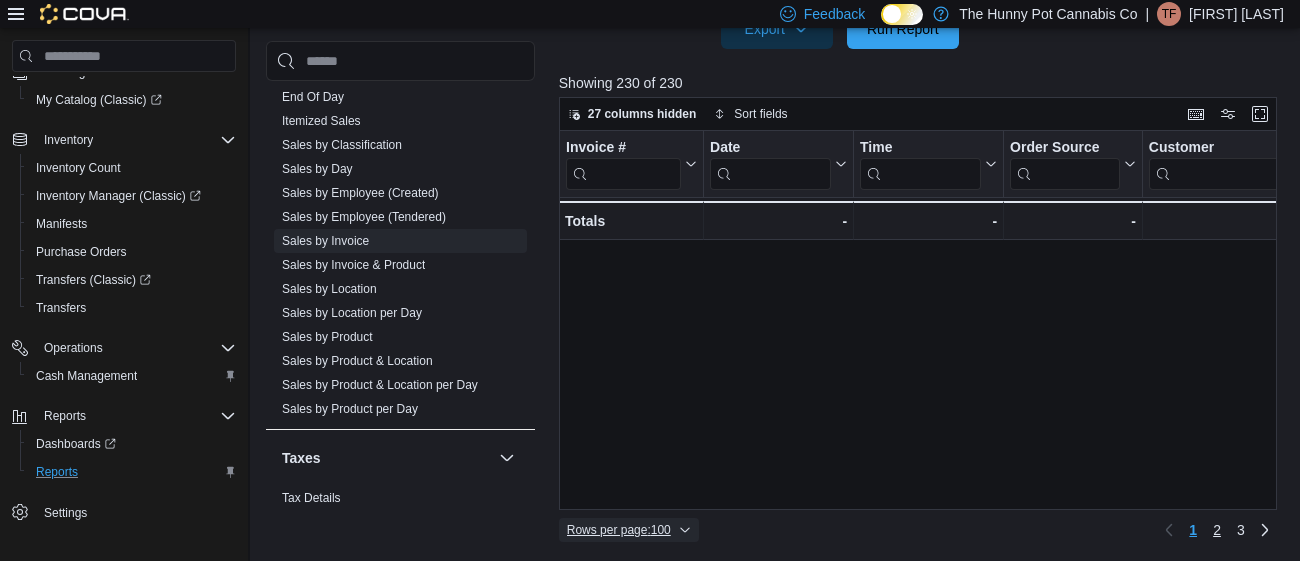 scroll, scrollTop: 3329, scrollLeft: 0, axis: vertical 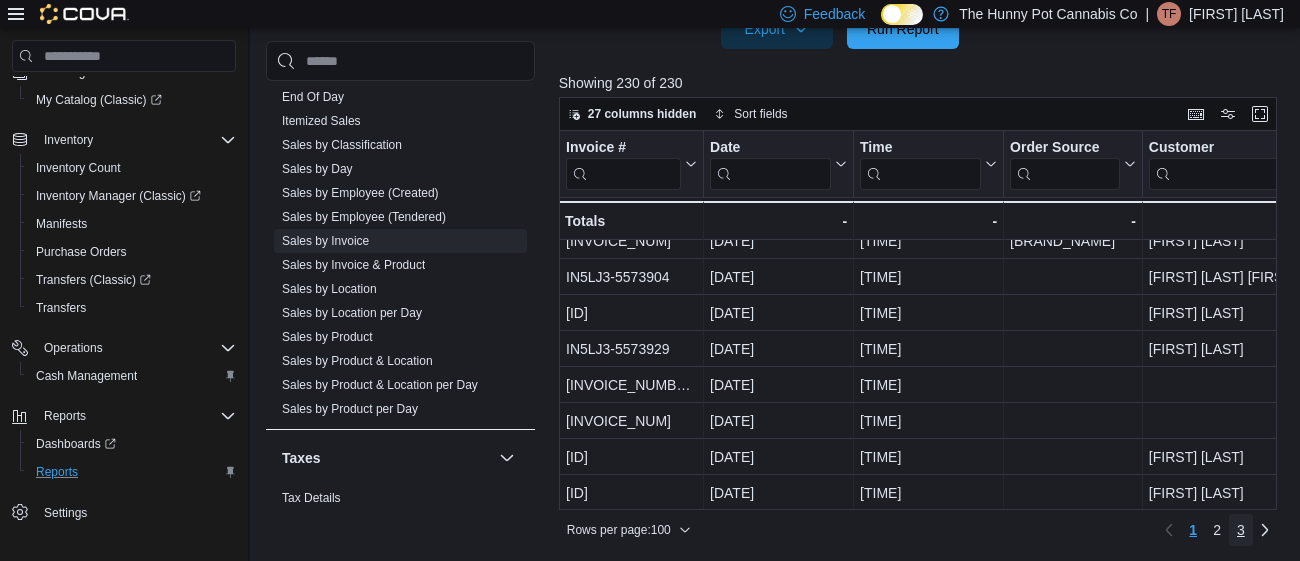 click on "3" at bounding box center [1241, 530] 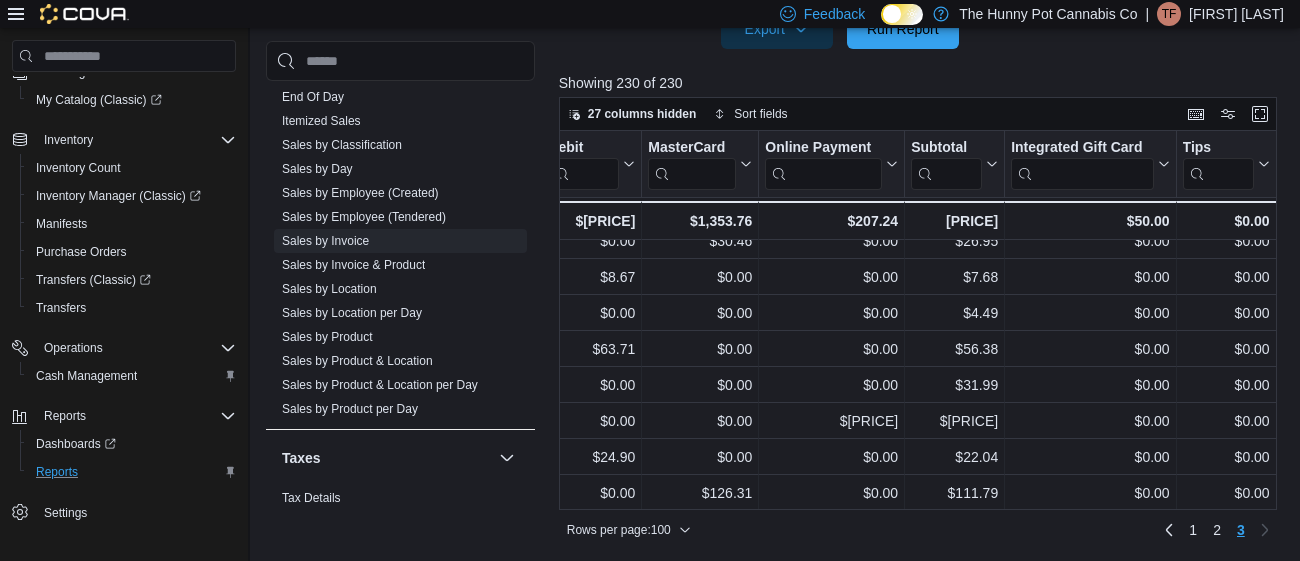 scroll, scrollTop: 809, scrollLeft: 0, axis: vertical 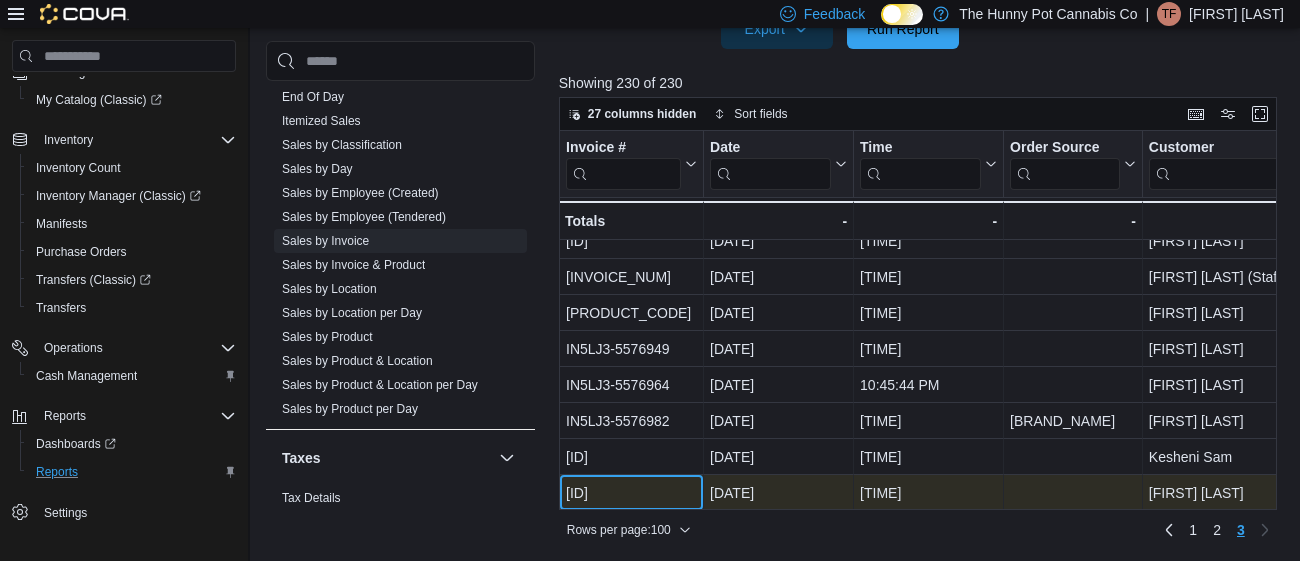 drag, startPoint x: 671, startPoint y: 488, endPoint x: 565, endPoint y: 484, distance: 106.07545 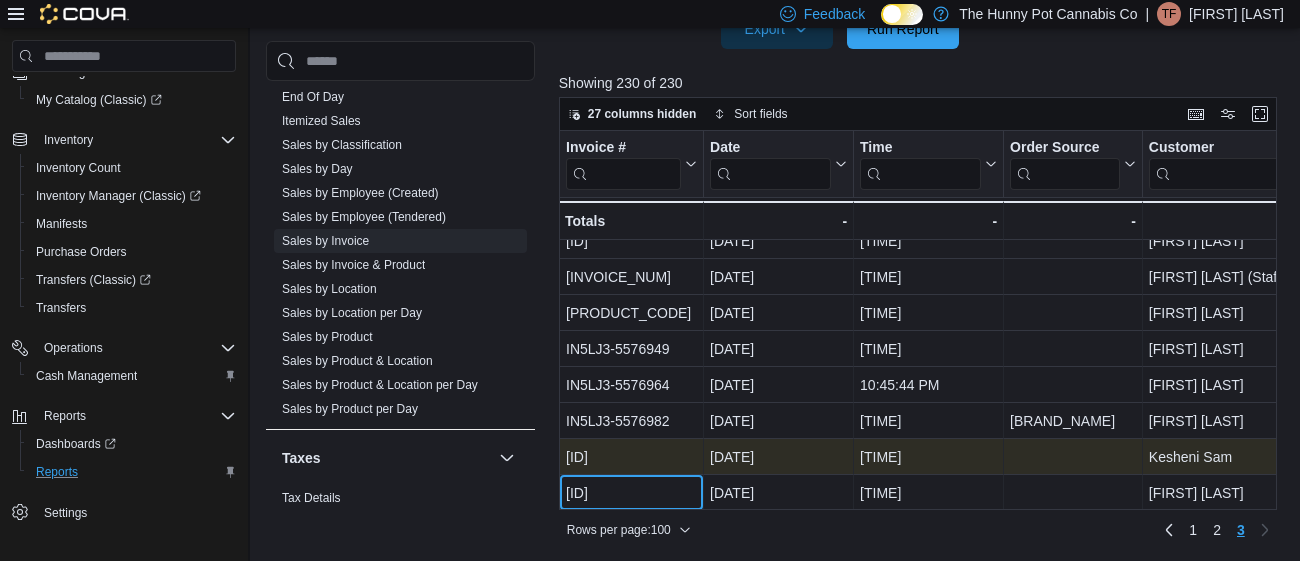copy on "[ID]" 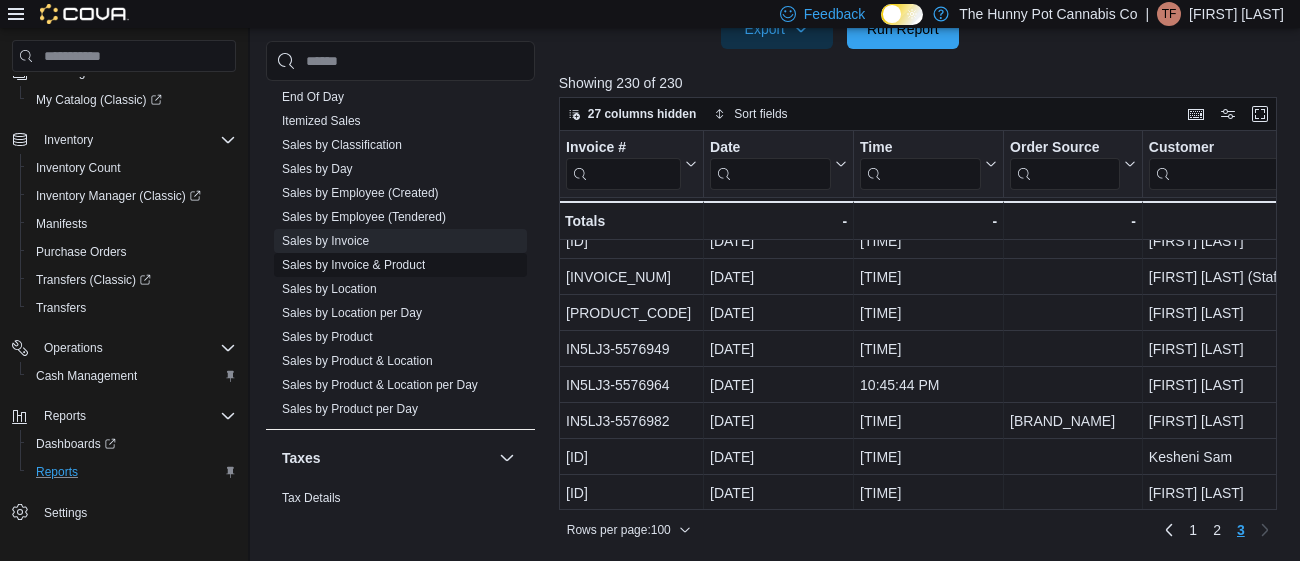 click on "Sales by Invoice & Product" at bounding box center (353, 265) 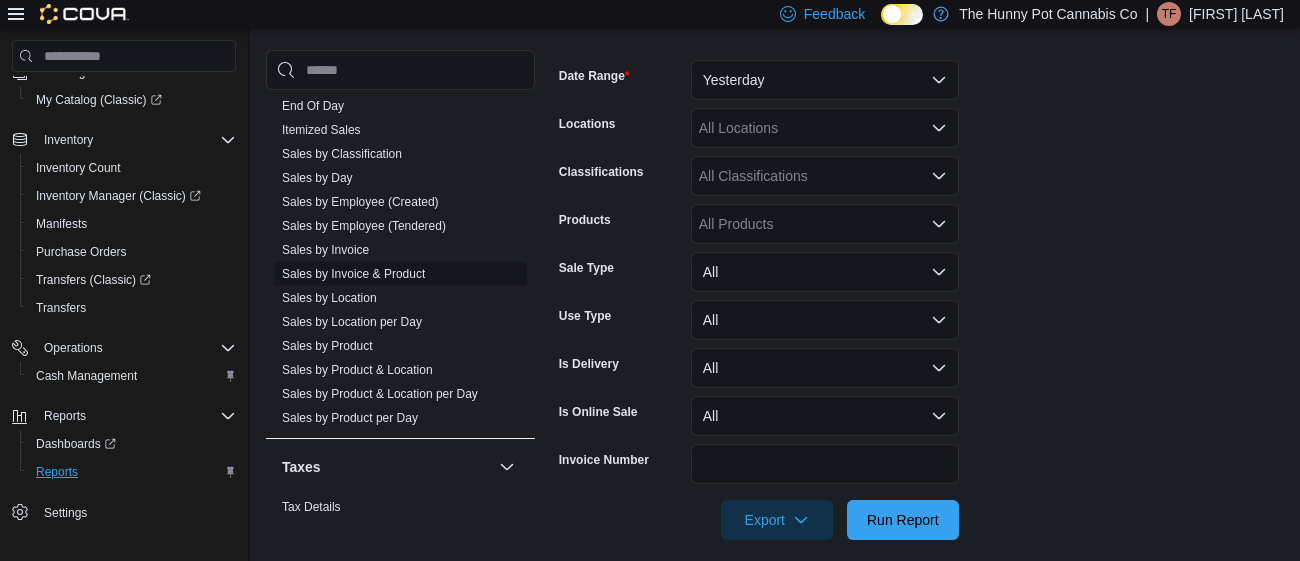 scroll, scrollTop: 66, scrollLeft: 0, axis: vertical 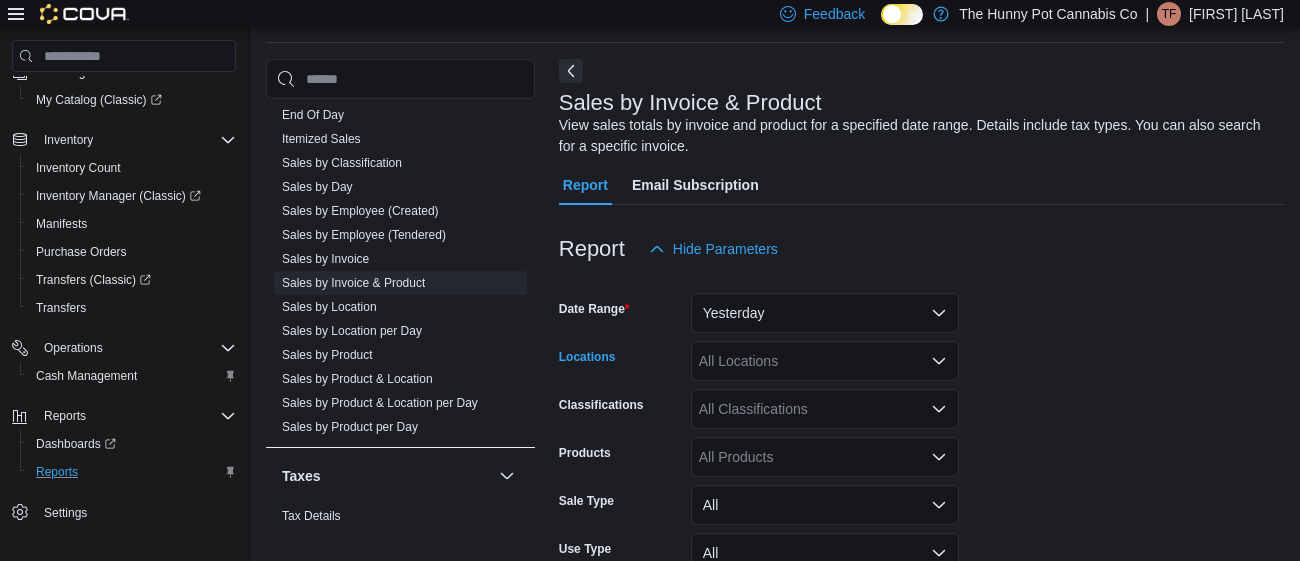 click on "All Locations" at bounding box center [825, 361] 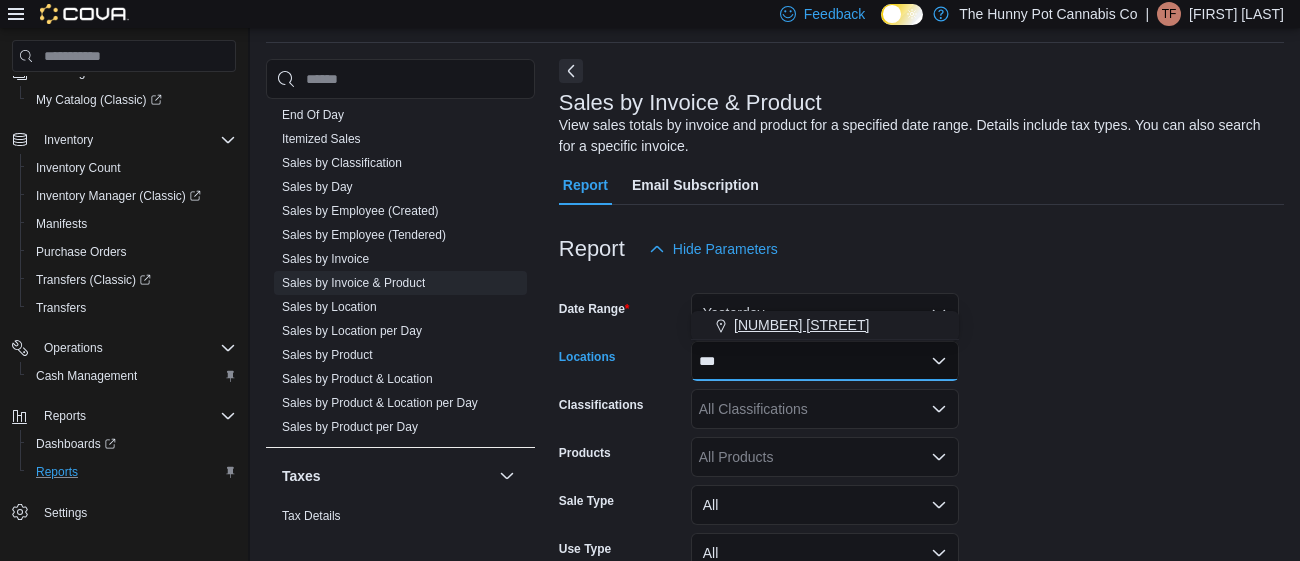 type on "***" 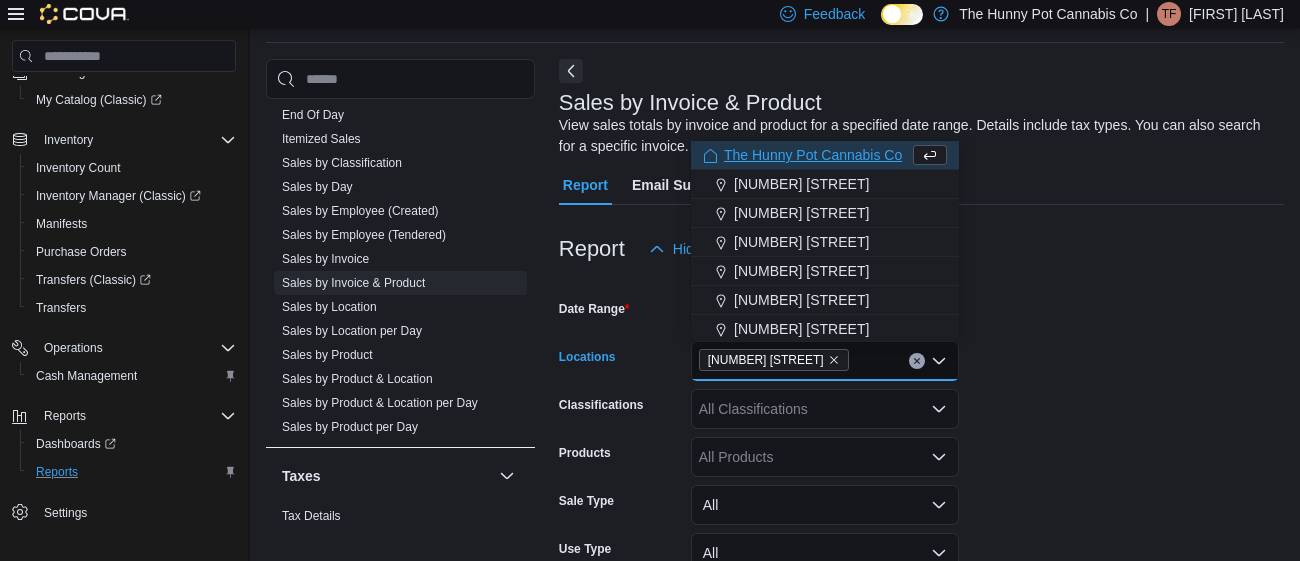 click on "Date Range Yesterday Locations [NUMBER] [STREET] Combo box. Selected. [NUMBER] [STREET]. Press Backspace to delete [NUMBER] [STREET]. Combo box input. All Locations. Type some text or, to display a list of choices, press Down Arrow. To exit the list of choices, press Escape. Classifications All Classifications Products All Products Sale Type All Use Type All Is Delivery All Is Online Sale All Invoice Number Export  Run Report" at bounding box center [921, 521] 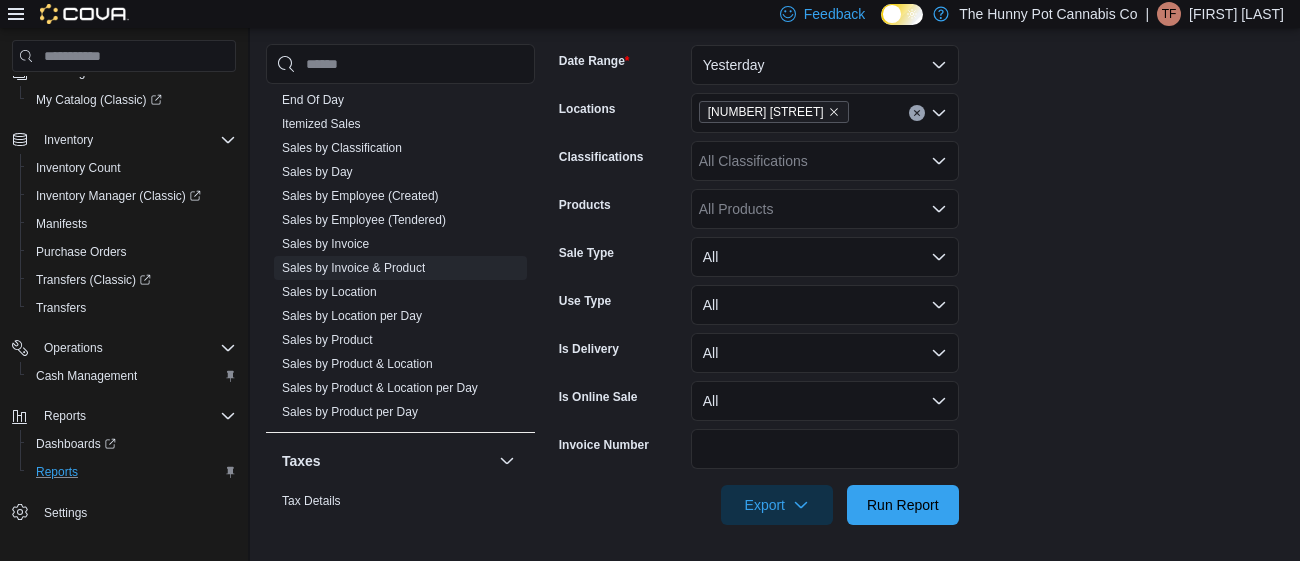 scroll, scrollTop: 316, scrollLeft: 0, axis: vertical 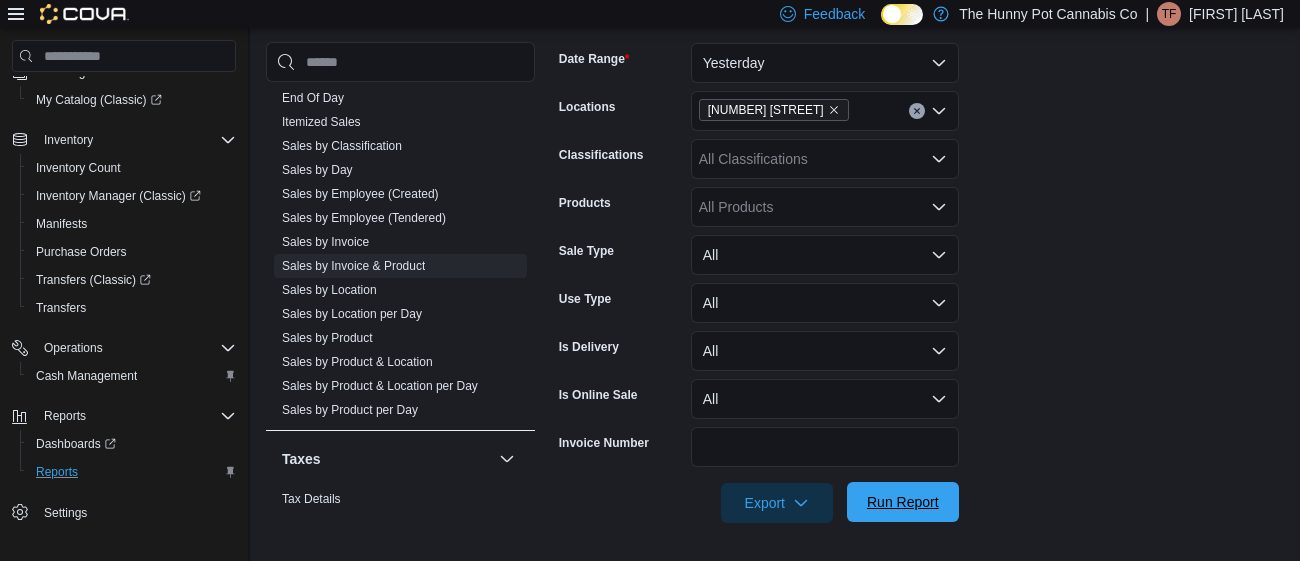 click on "Run Report" at bounding box center (903, 502) 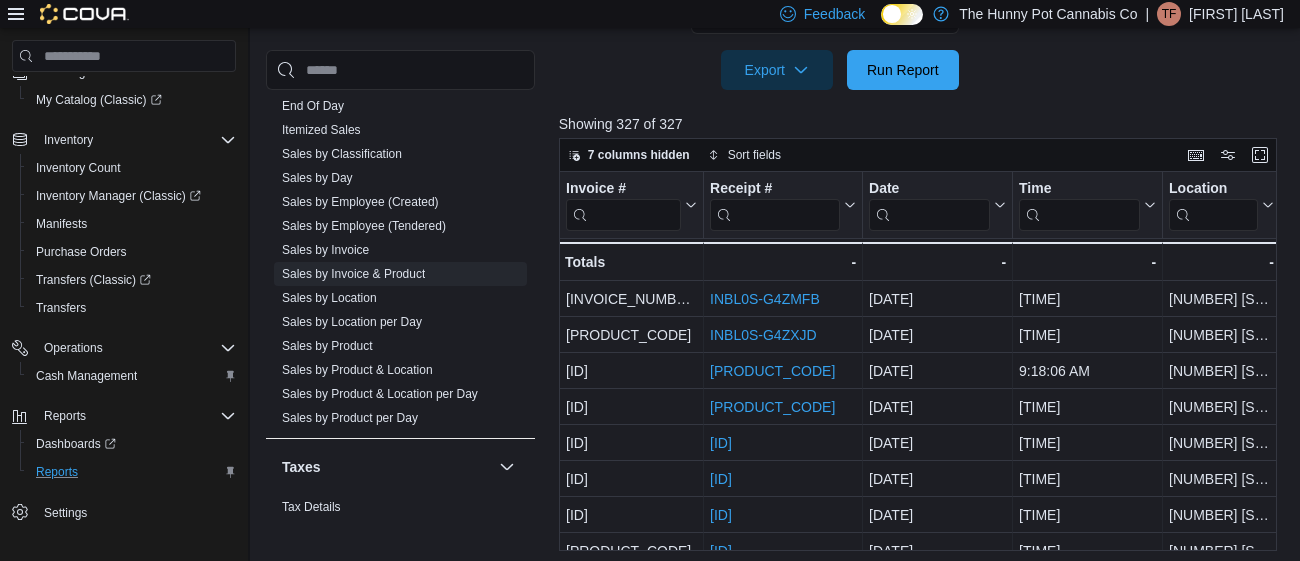 scroll, scrollTop: 789, scrollLeft: 0, axis: vertical 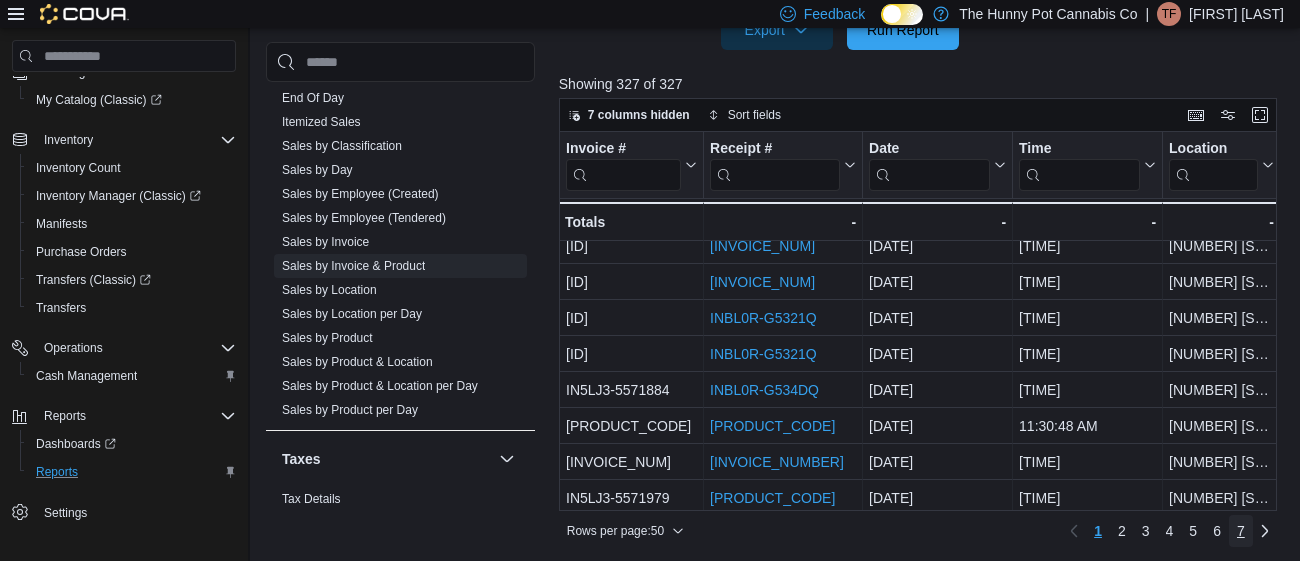 click on "7" at bounding box center [1241, 531] 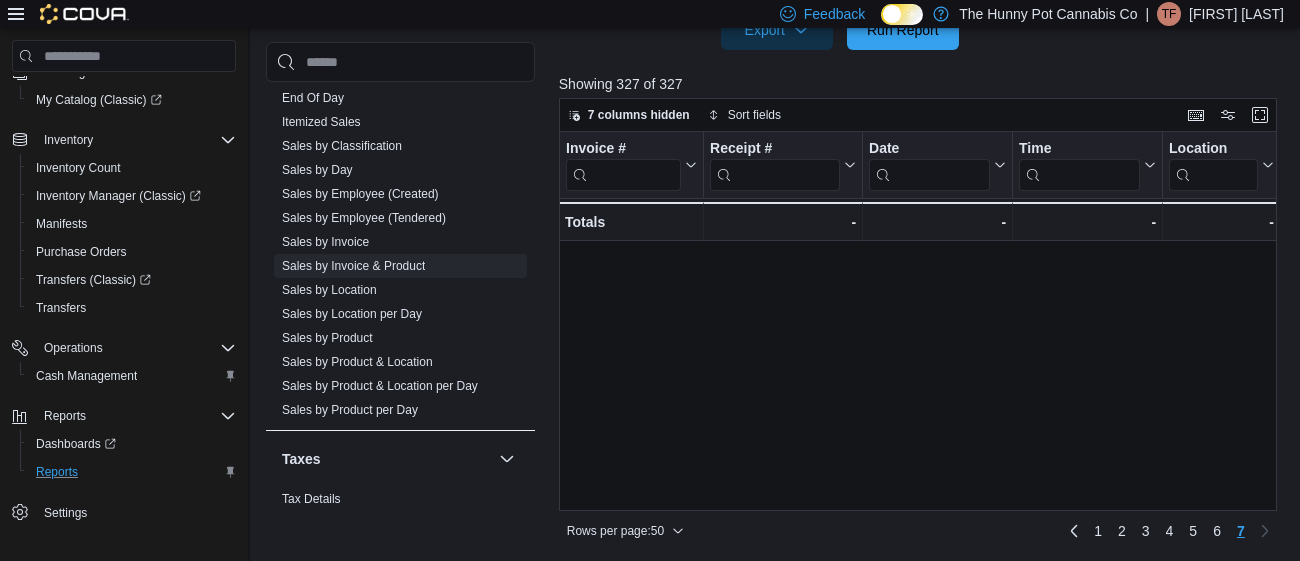 scroll, scrollTop: 701, scrollLeft: 0, axis: vertical 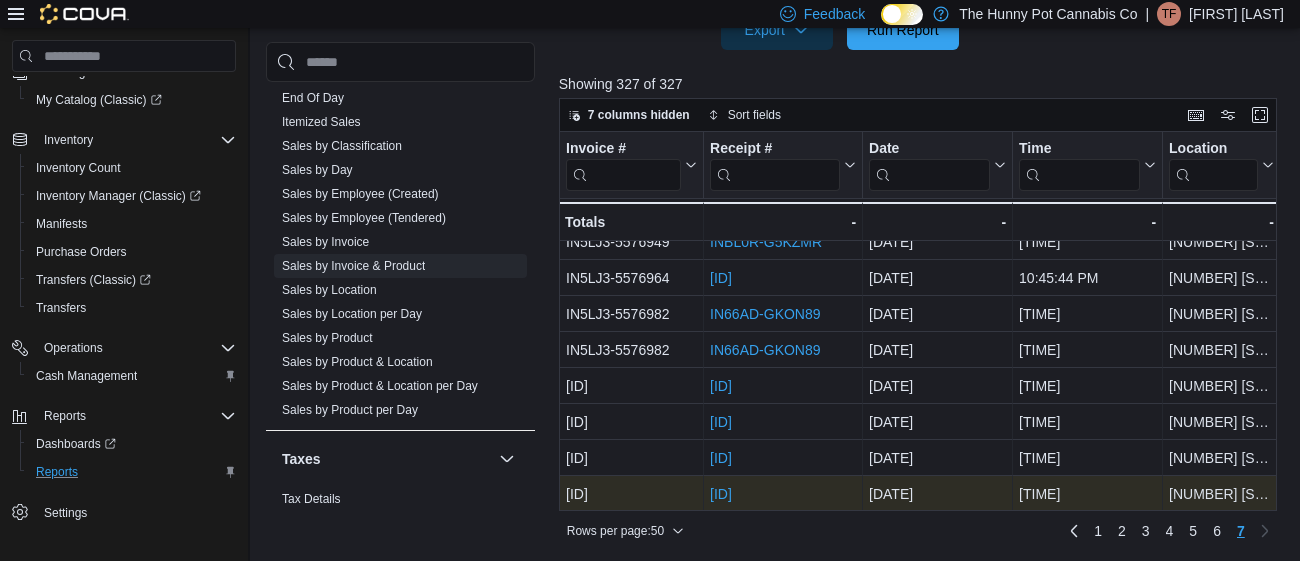 click on "[ID]" at bounding box center [721, 494] 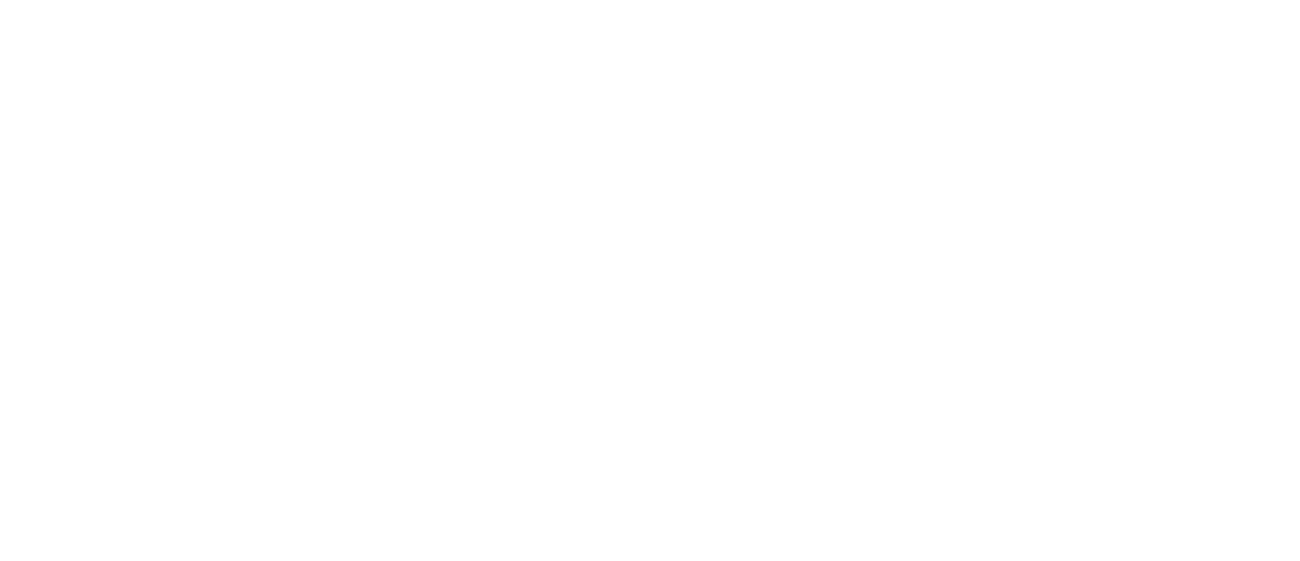 scroll, scrollTop: 0, scrollLeft: 0, axis: both 